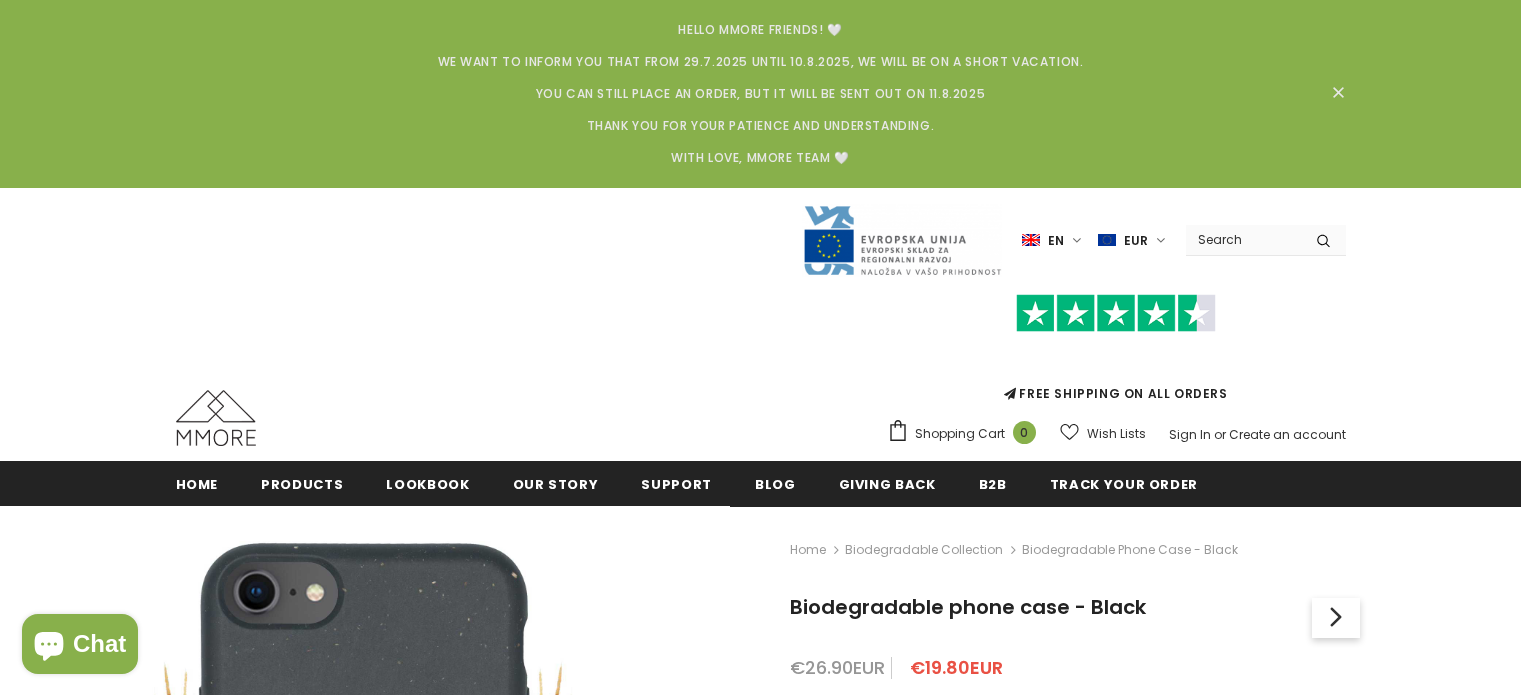scroll, scrollTop: 0, scrollLeft: 0, axis: both 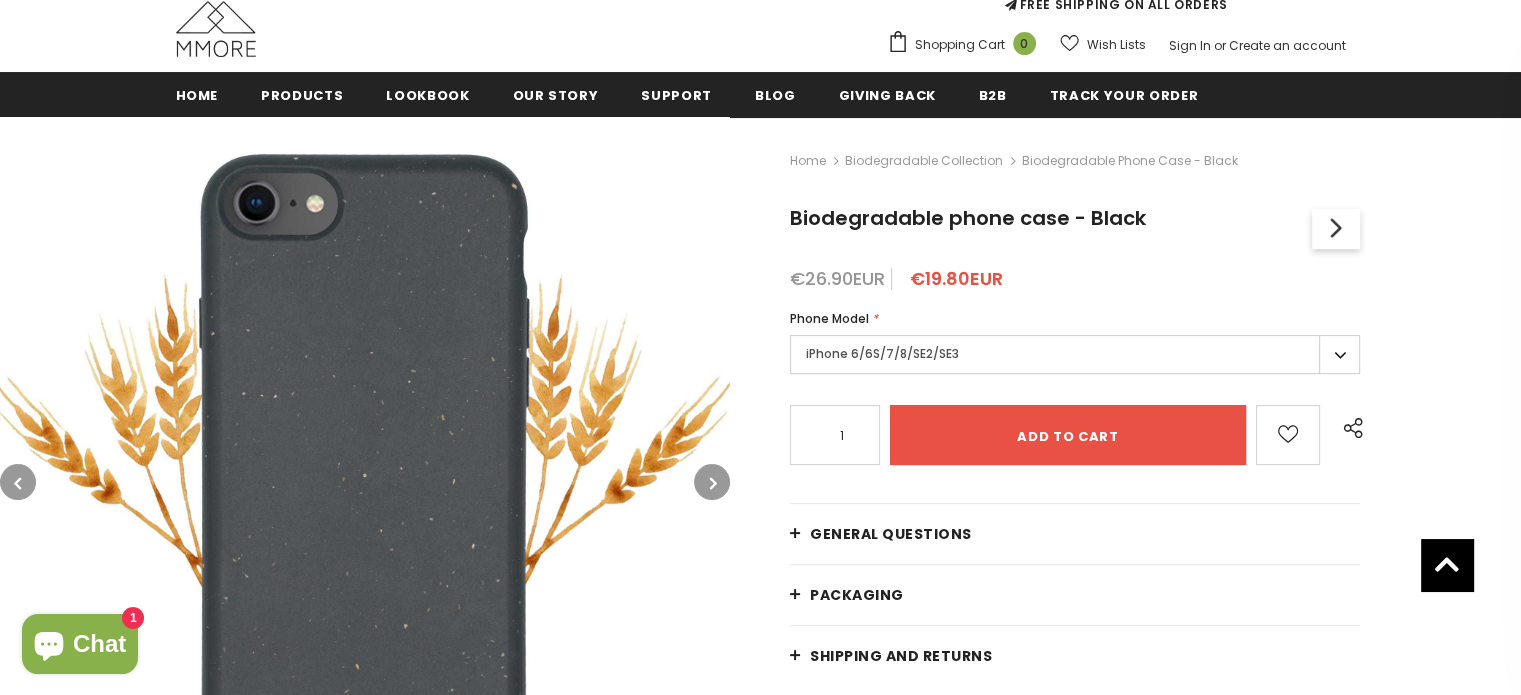 click on "iPhone 6/6S/7/8/SE2/SE3" at bounding box center (1075, 354) 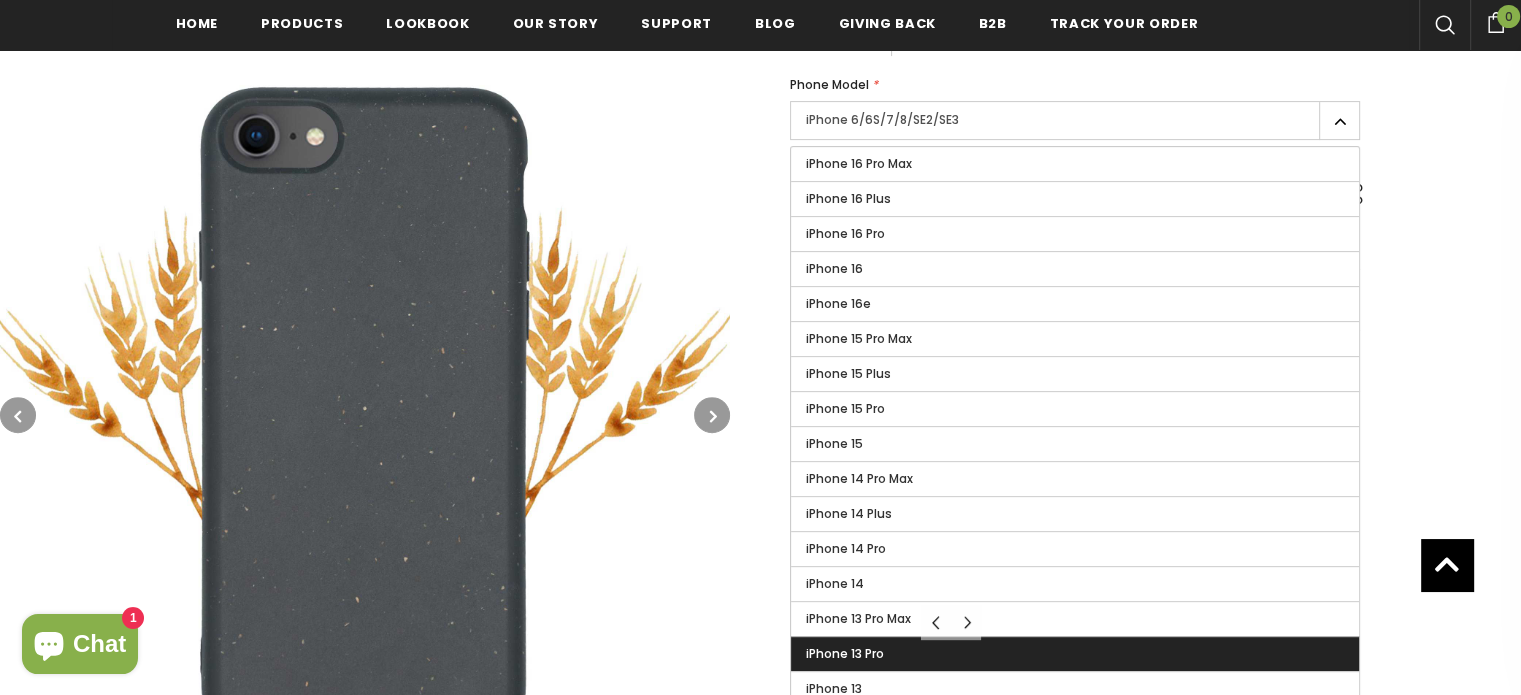 scroll, scrollTop: 594, scrollLeft: 0, axis: vertical 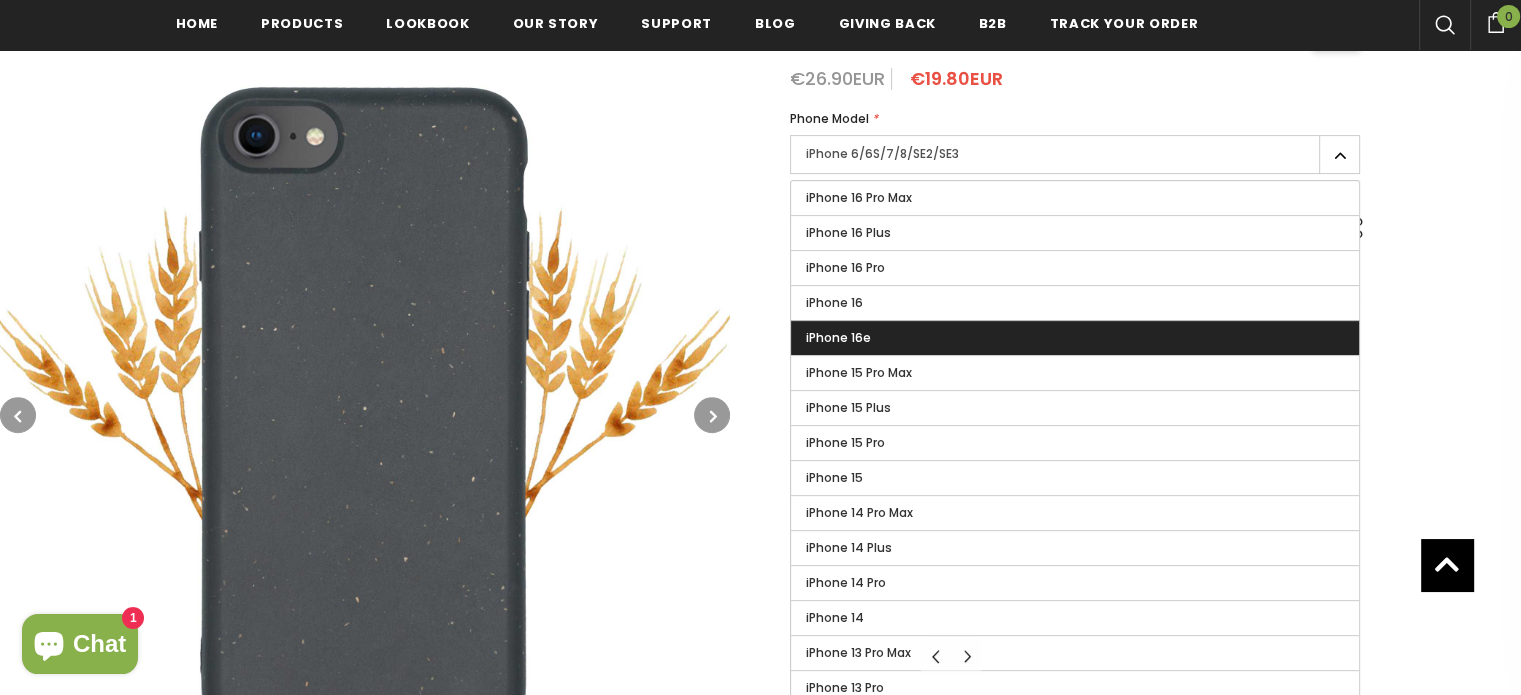 click on "iPhone 16e" at bounding box center [1075, 338] 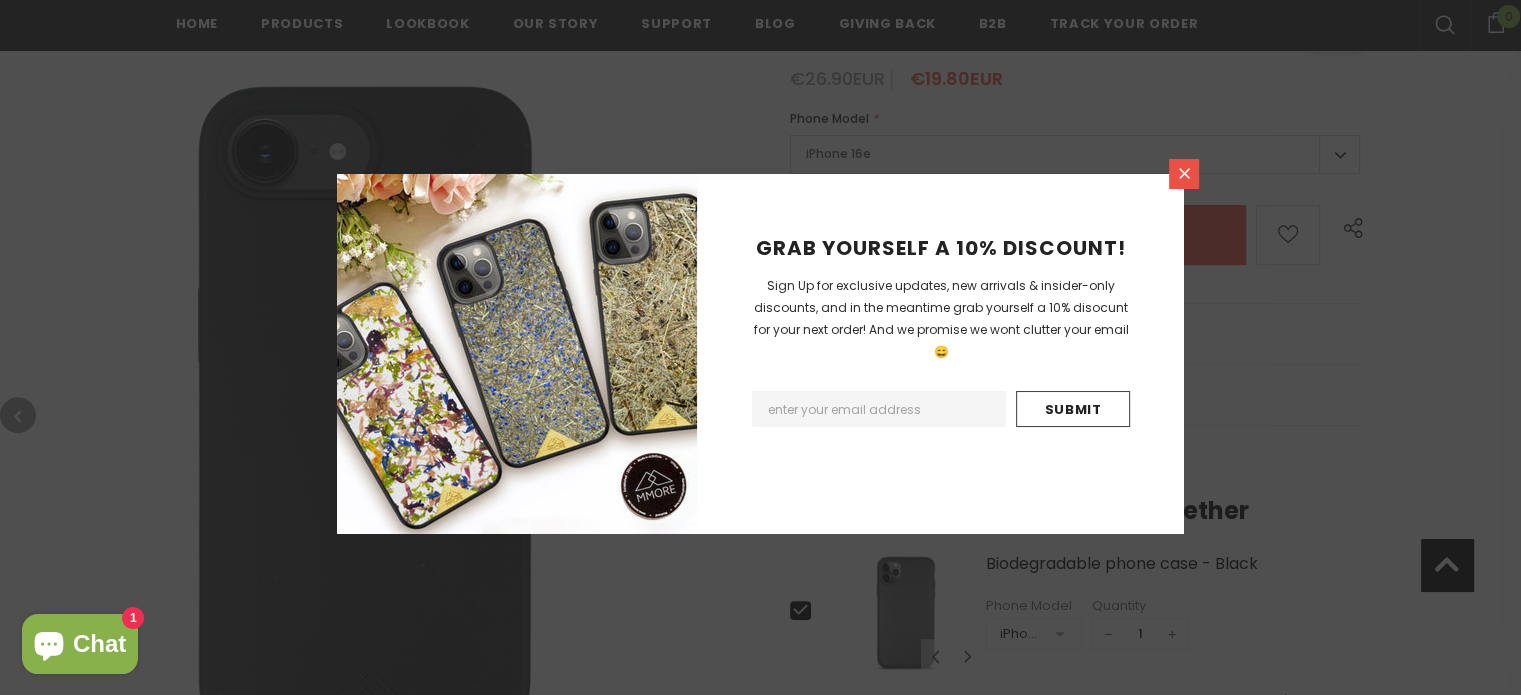 click 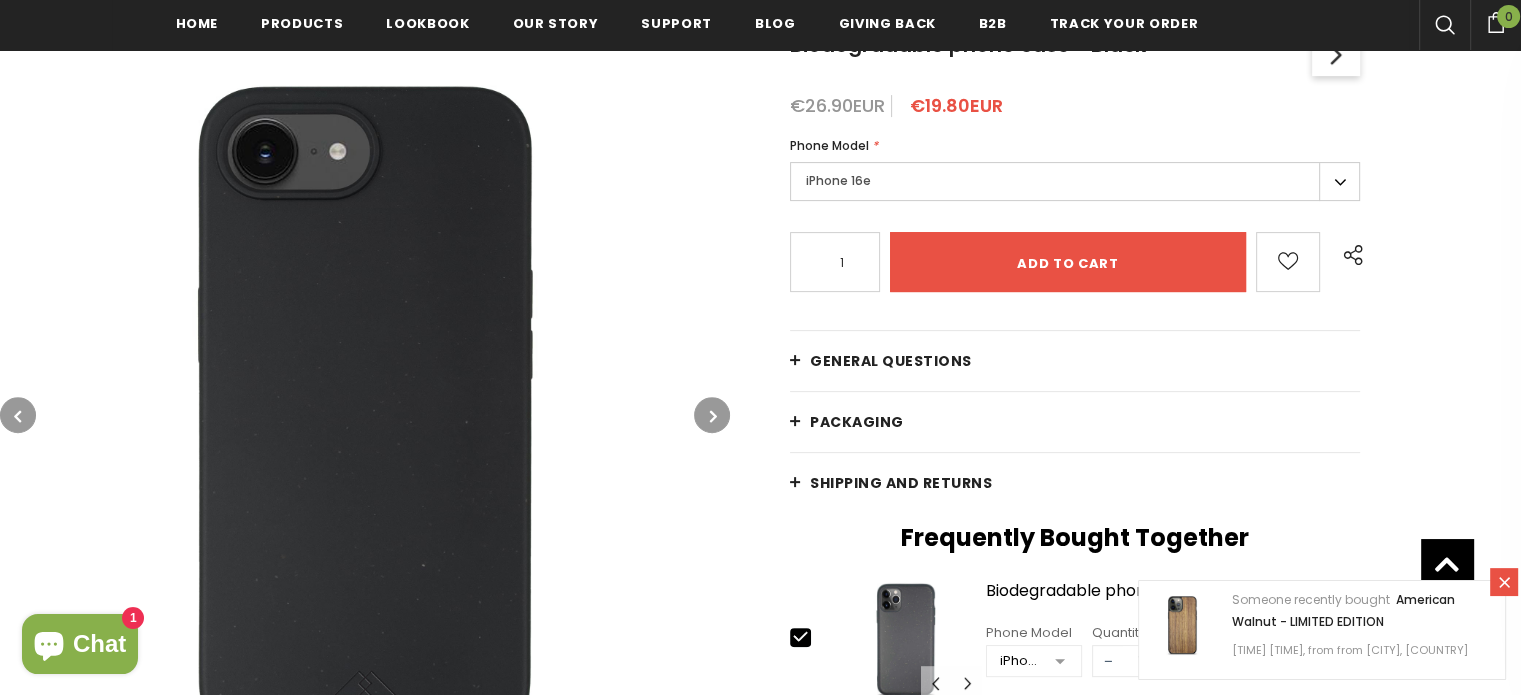 scroll, scrollTop: 602, scrollLeft: 0, axis: vertical 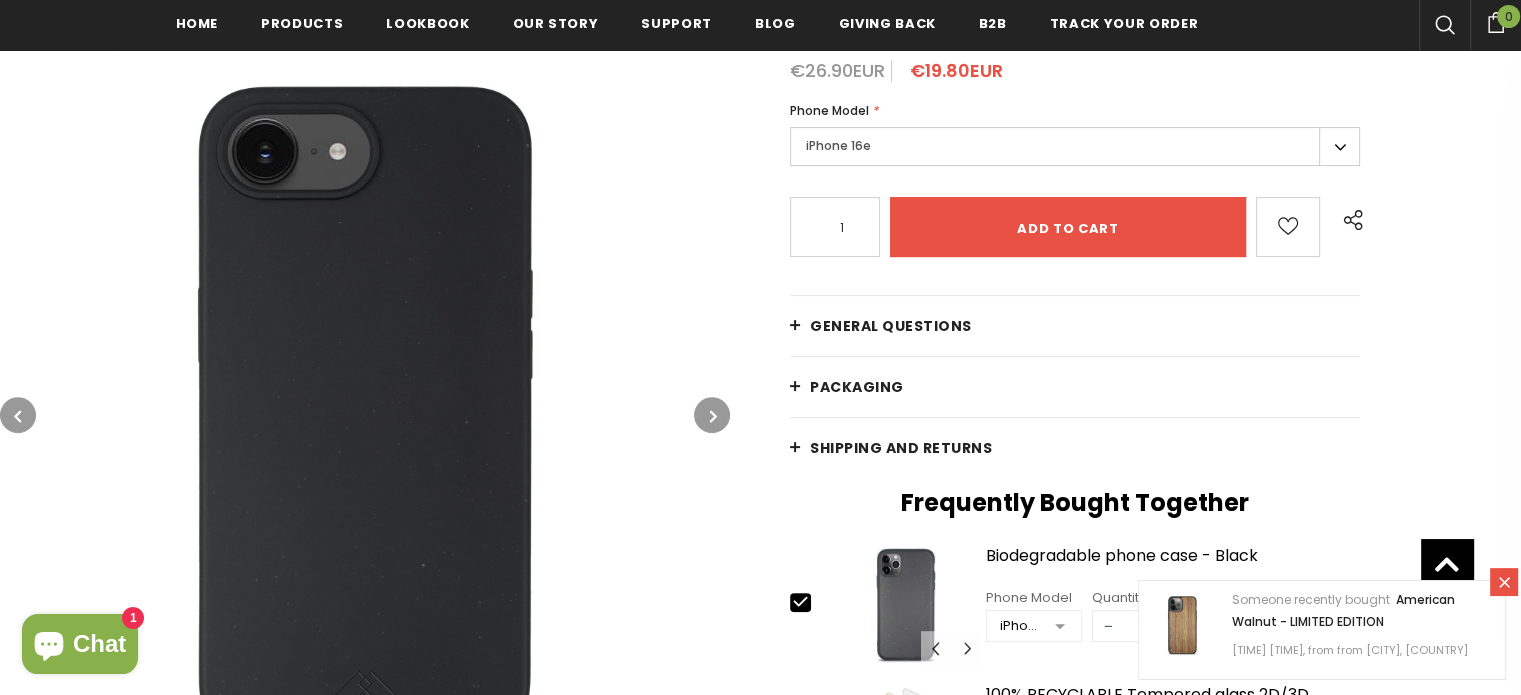 click at bounding box center (713, 416) 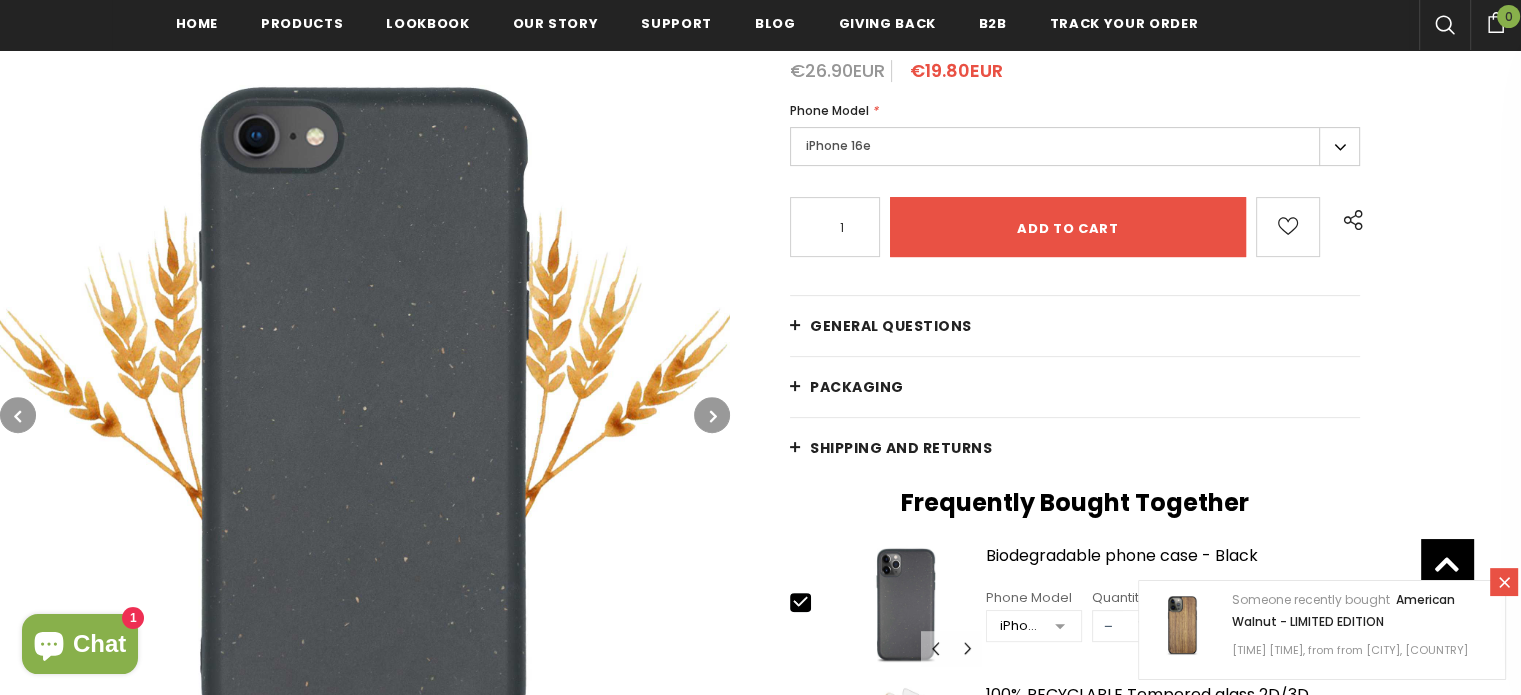 click at bounding box center (712, 415) 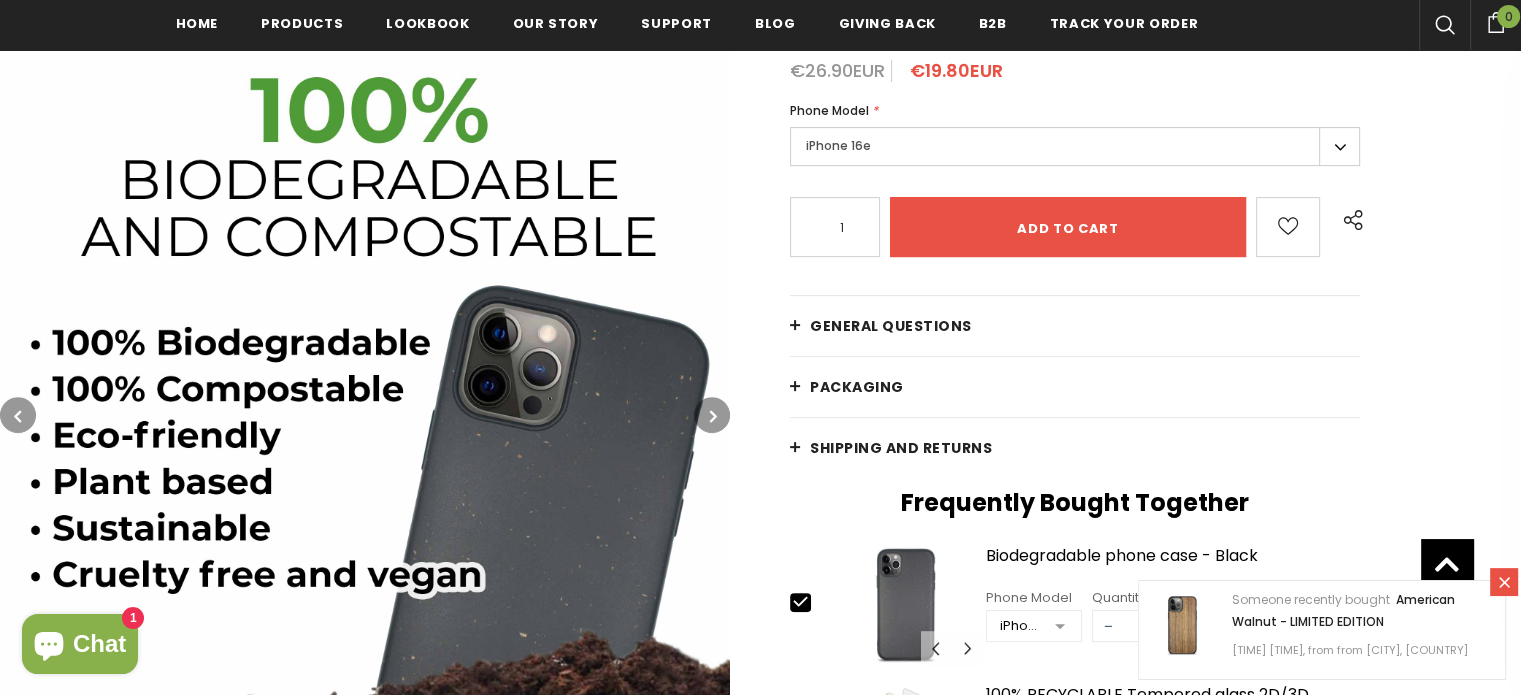 click at bounding box center [712, 415] 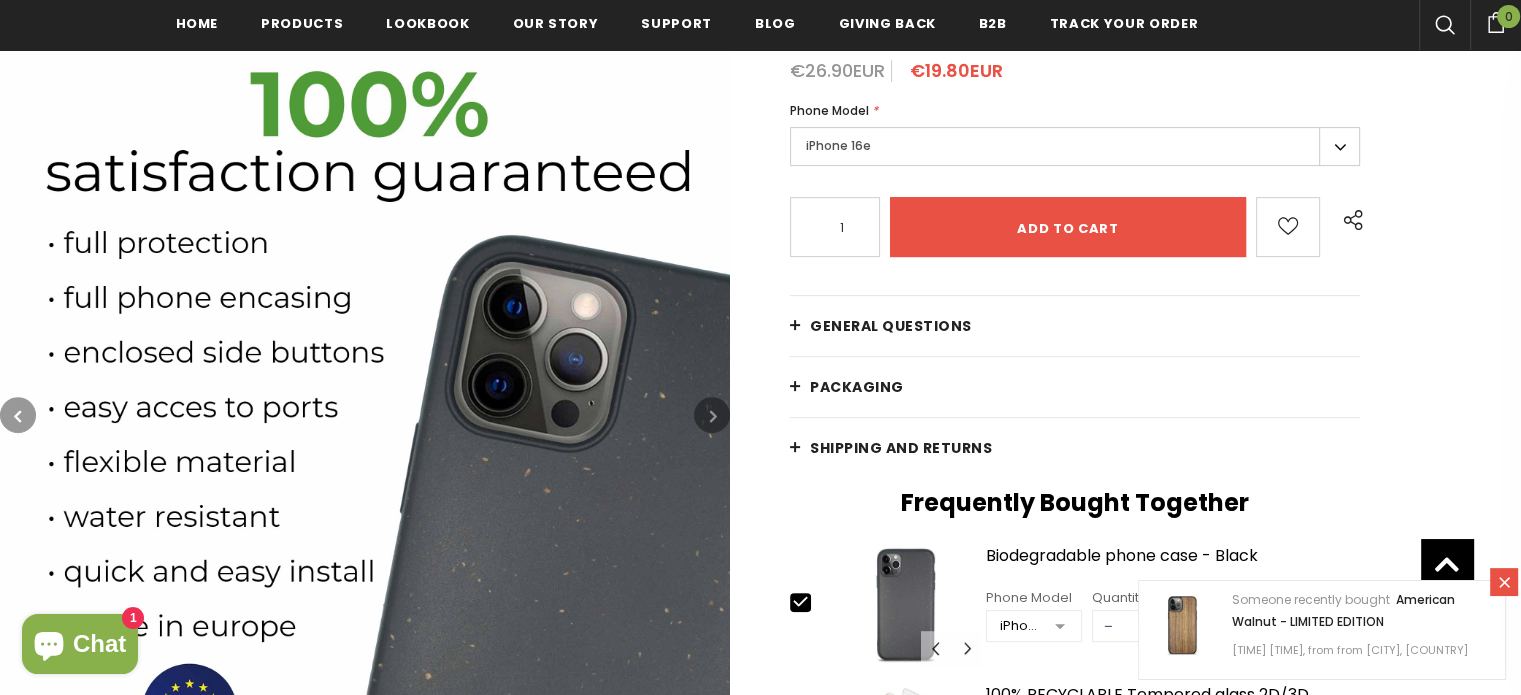 click at bounding box center [712, 415] 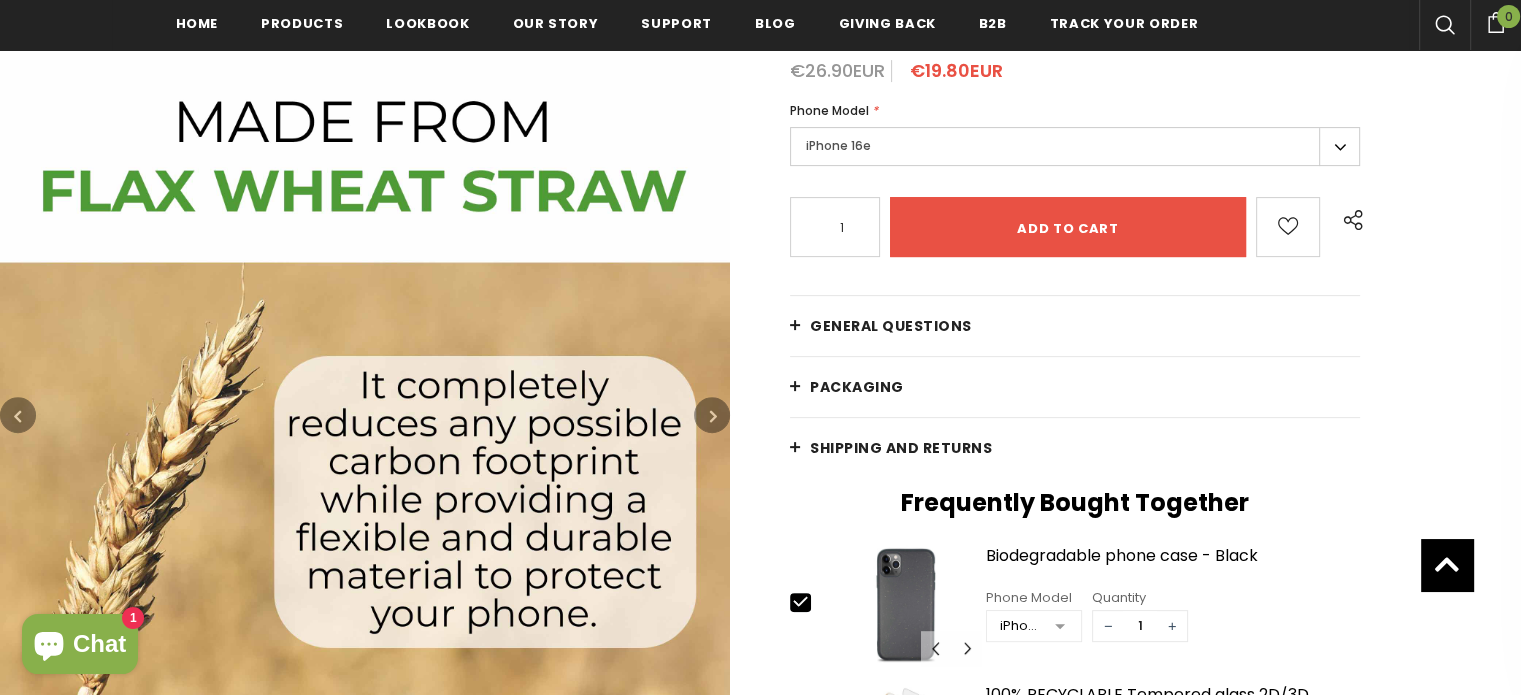 click at bounding box center (712, 415) 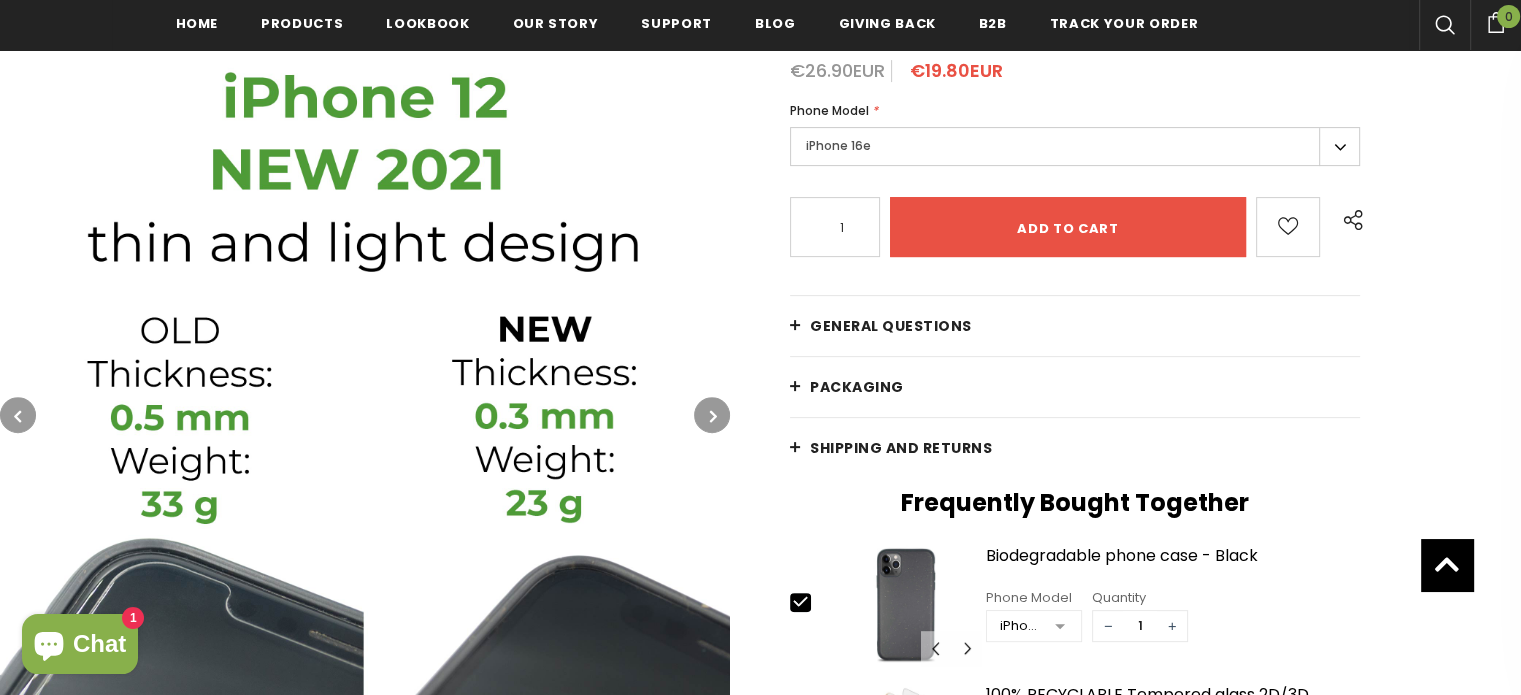 click at bounding box center [712, 415] 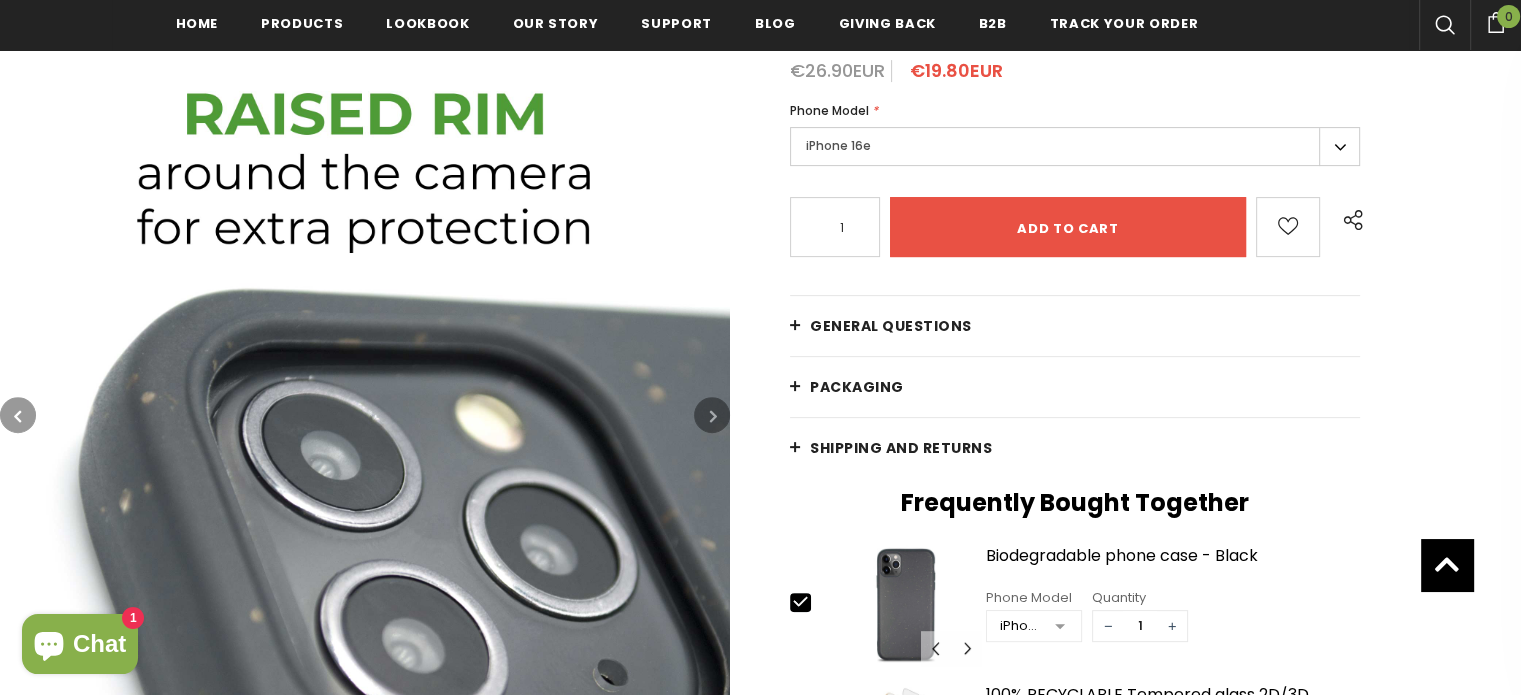 click at bounding box center [712, 415] 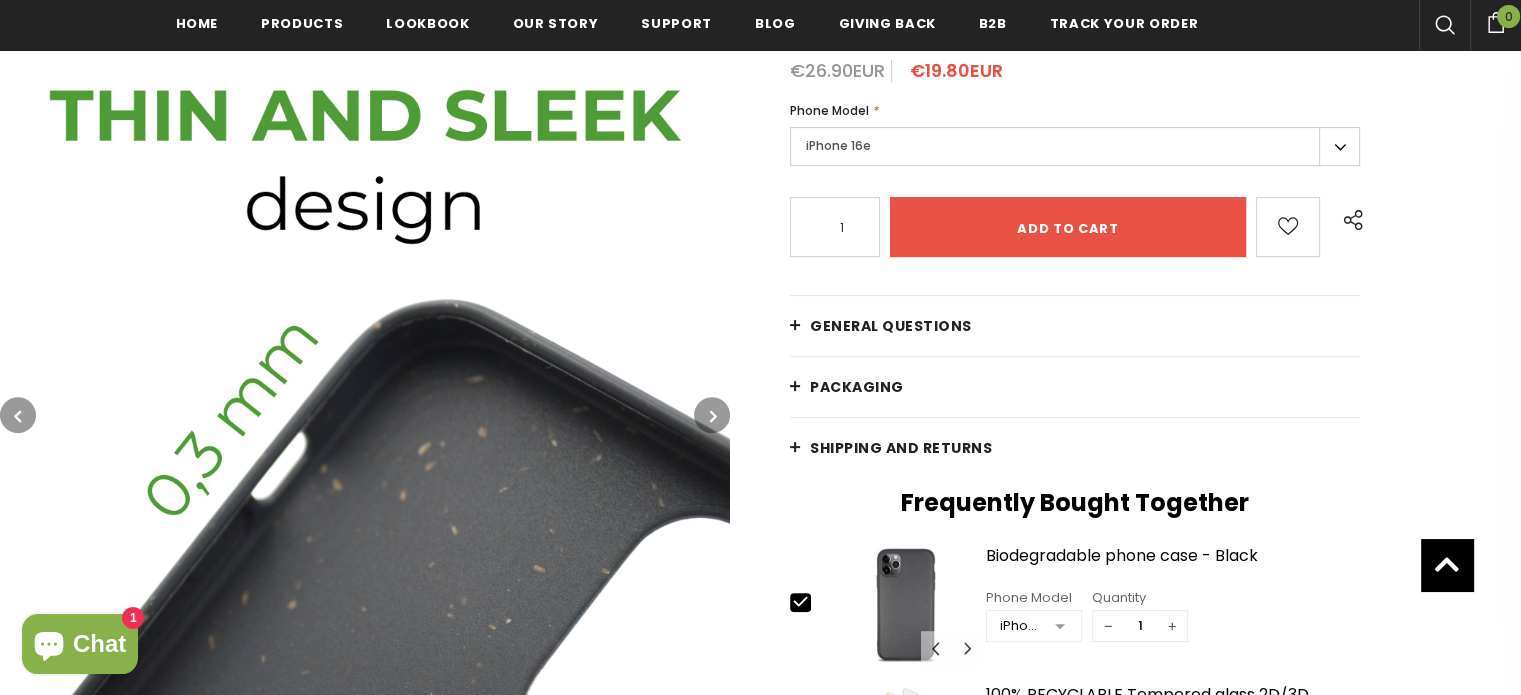 click at bounding box center [712, 415] 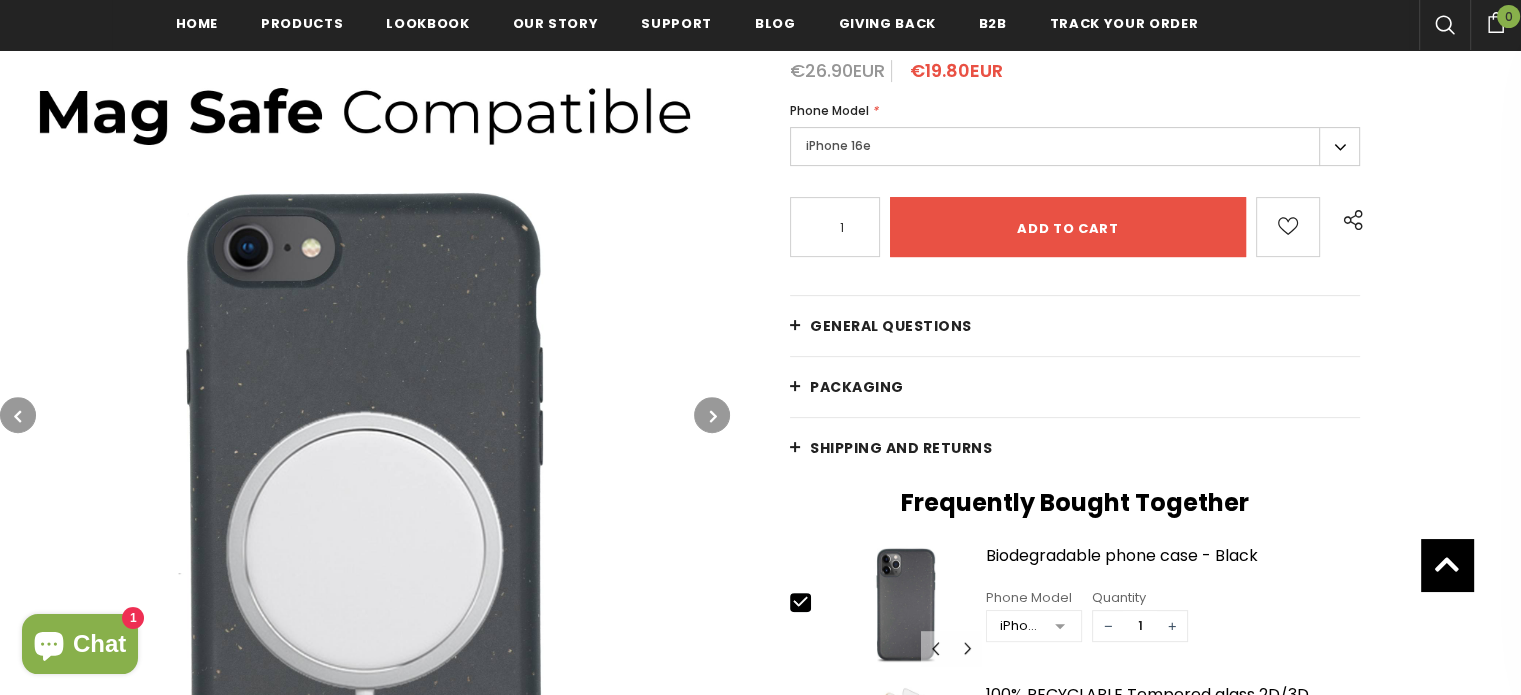 click at bounding box center (712, 415) 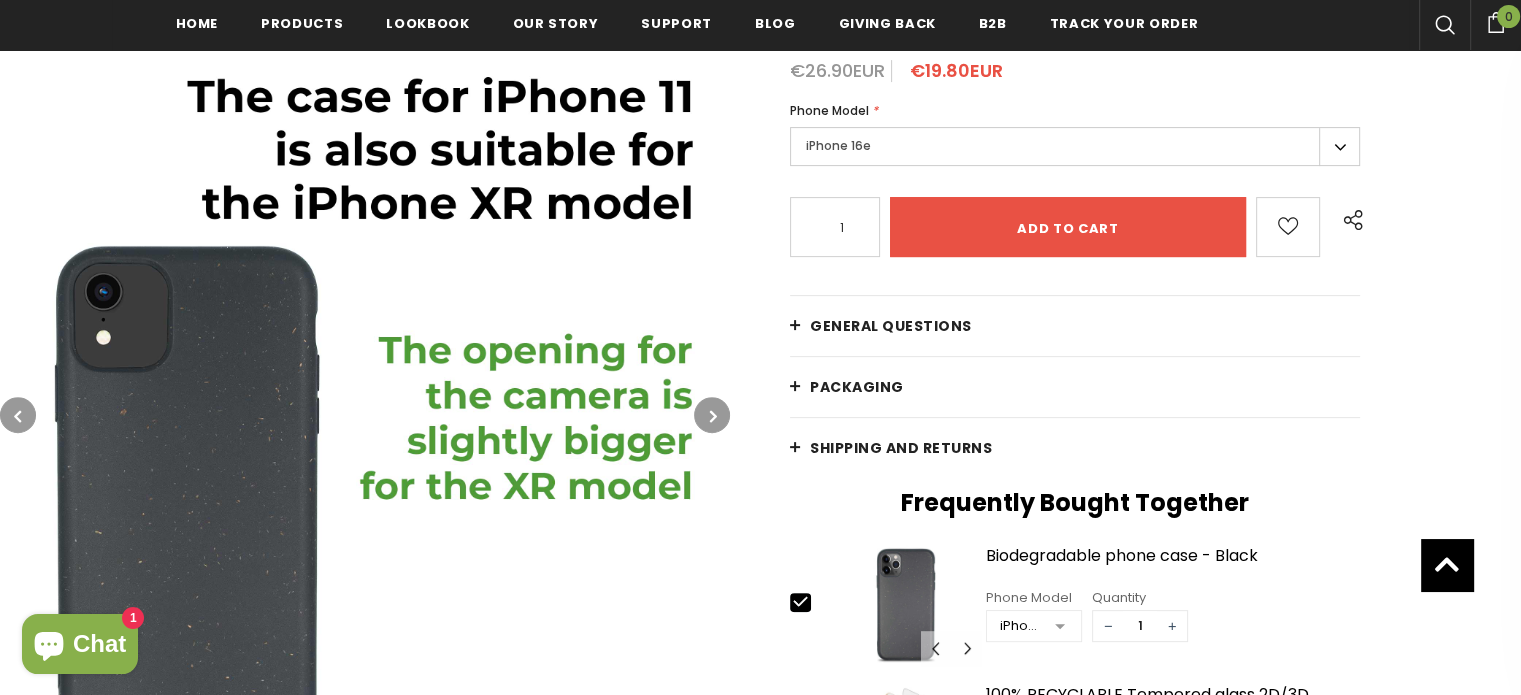 click at bounding box center (712, 415) 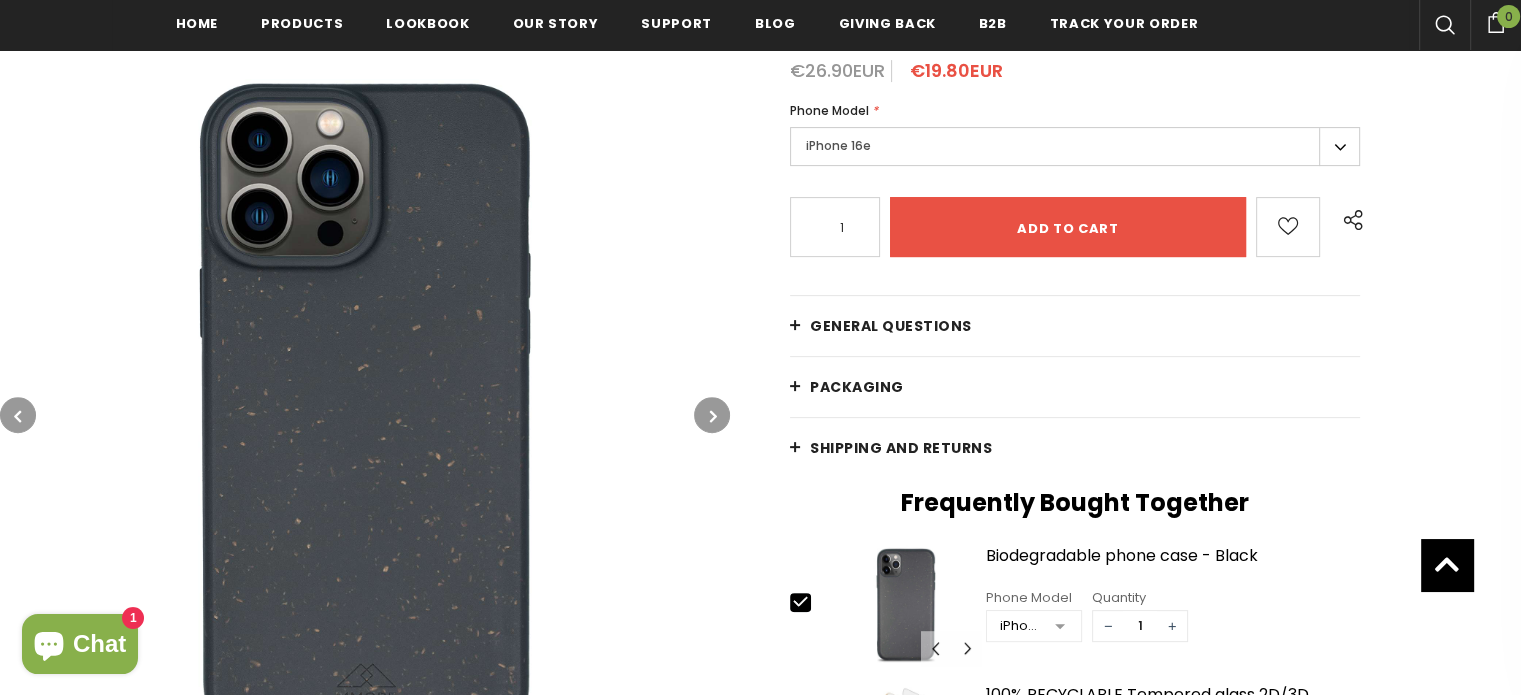 click at bounding box center [712, 415] 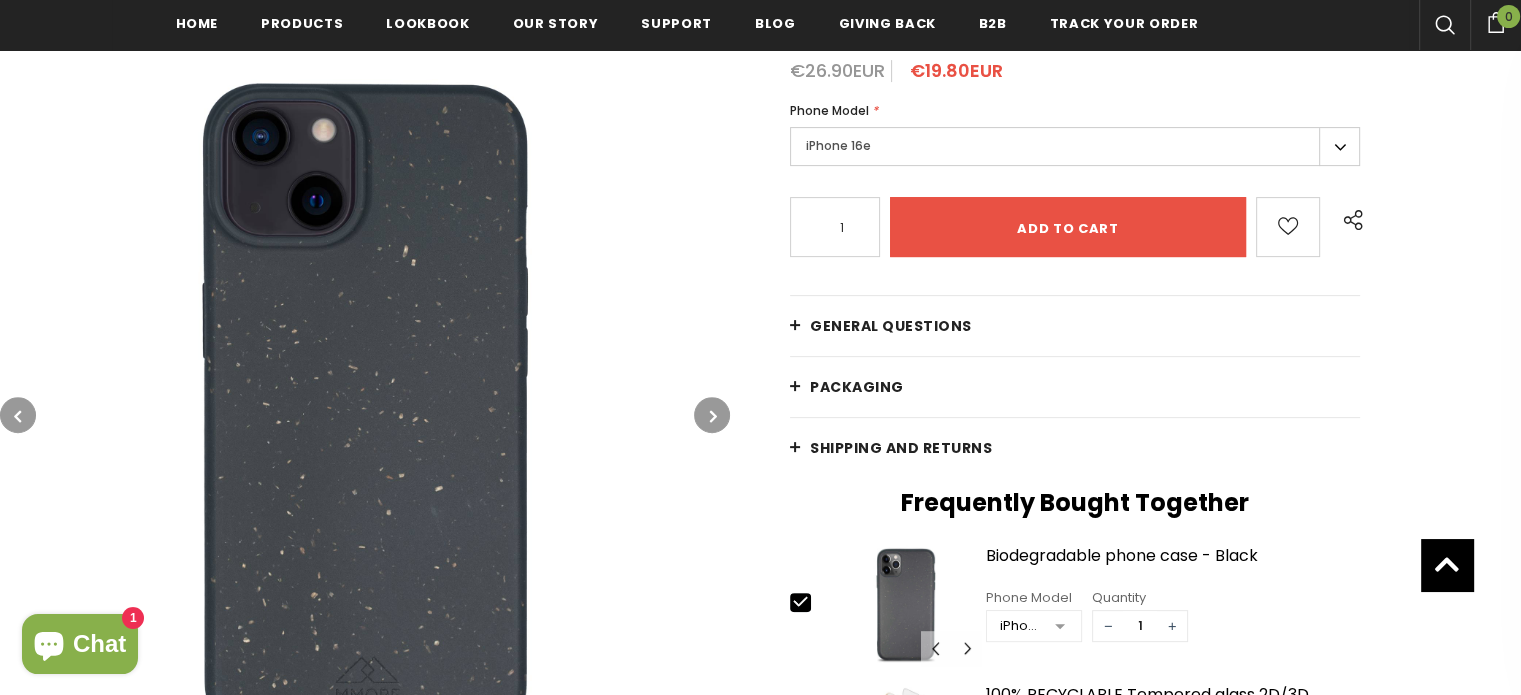 click at bounding box center [712, 415] 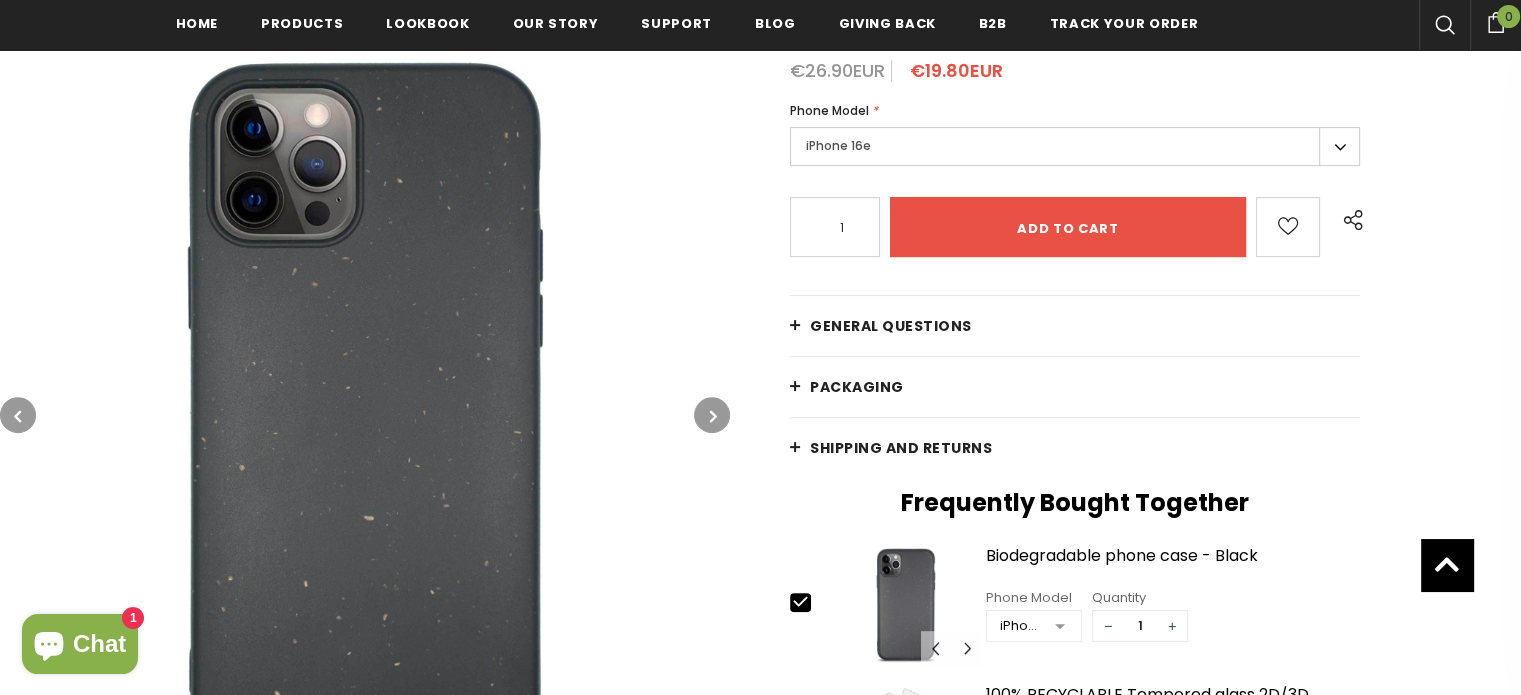 click at bounding box center (712, 415) 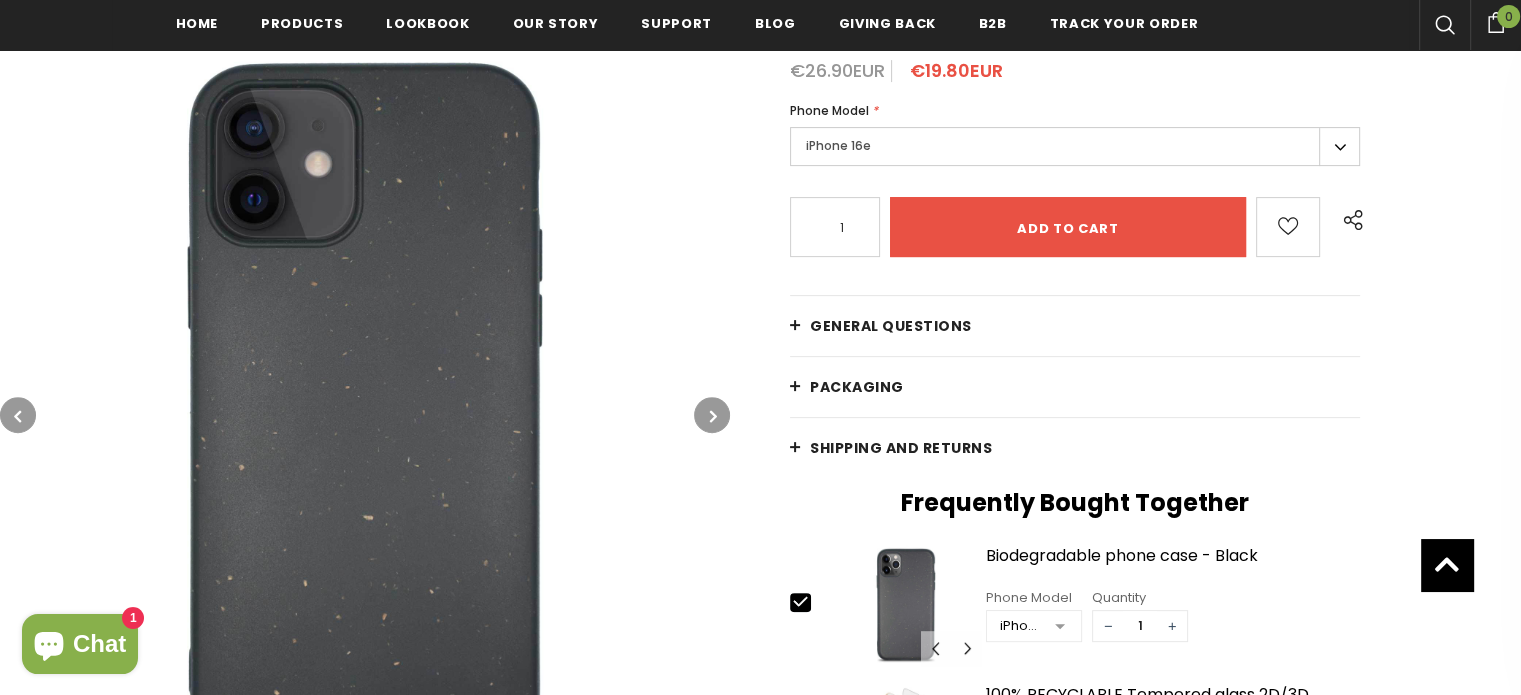 click at bounding box center (712, 415) 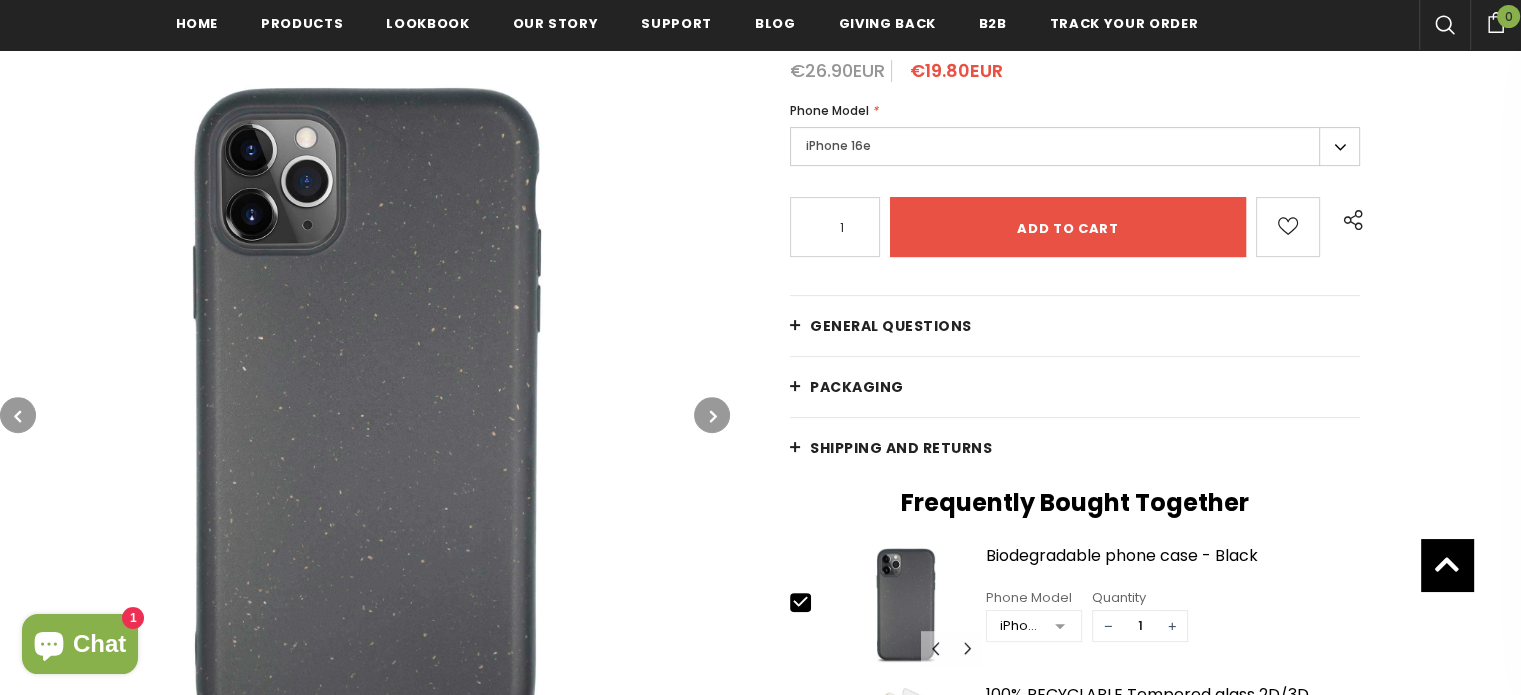 click at bounding box center [712, 415] 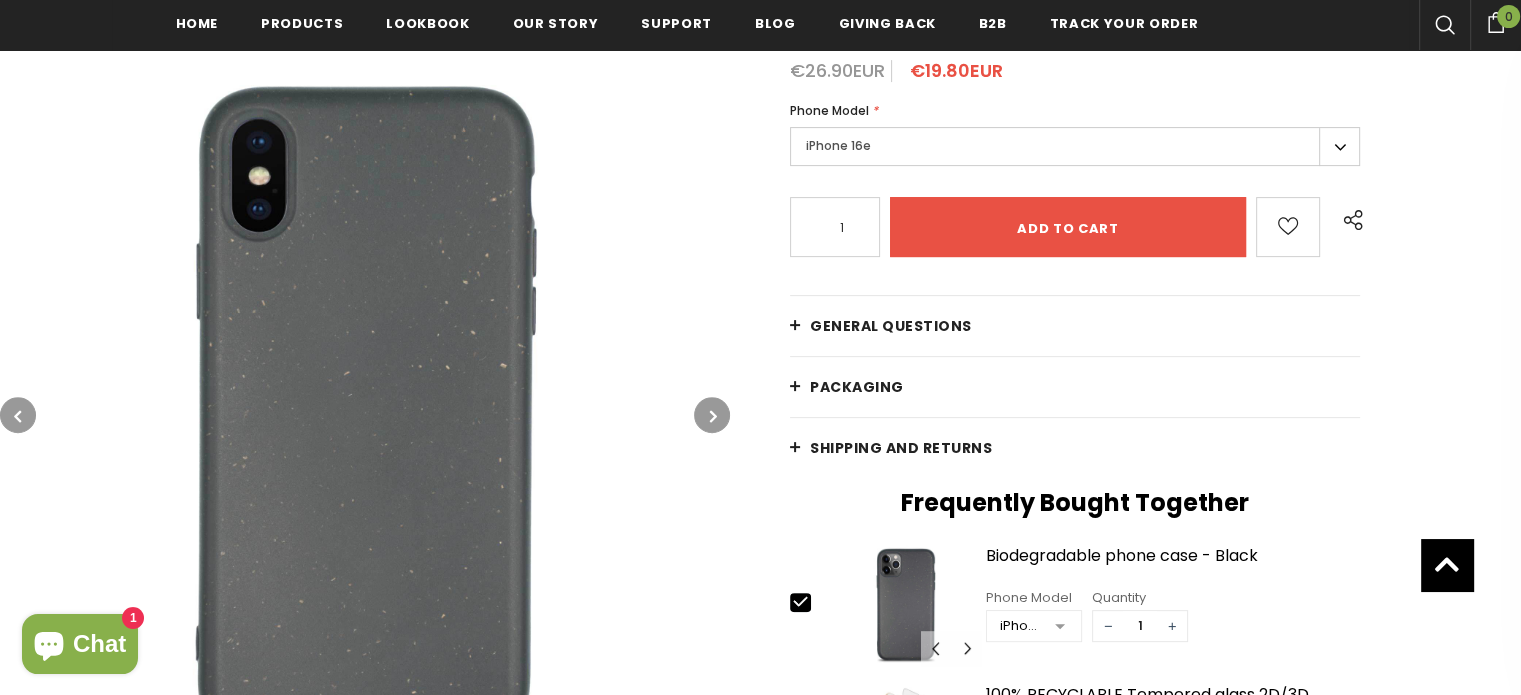 click at bounding box center [712, 415] 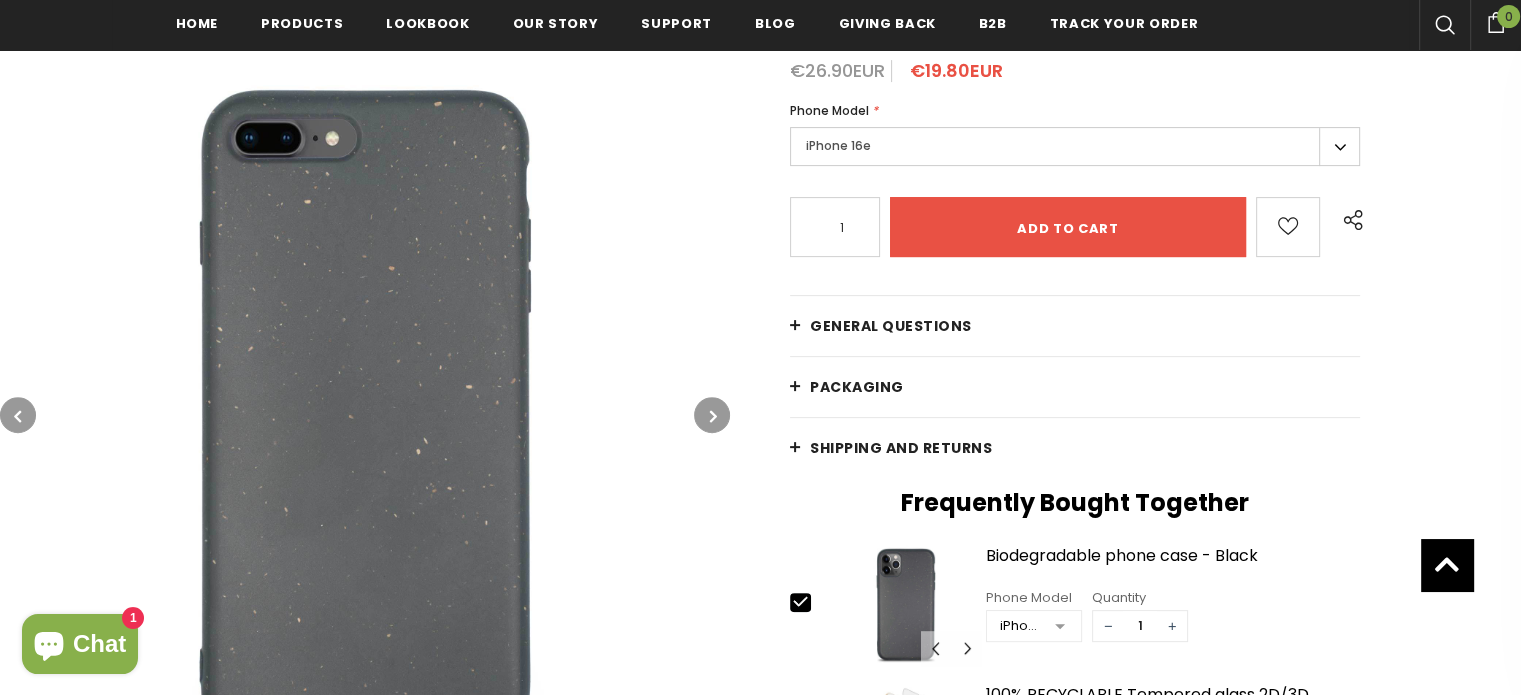 click at bounding box center [712, 415] 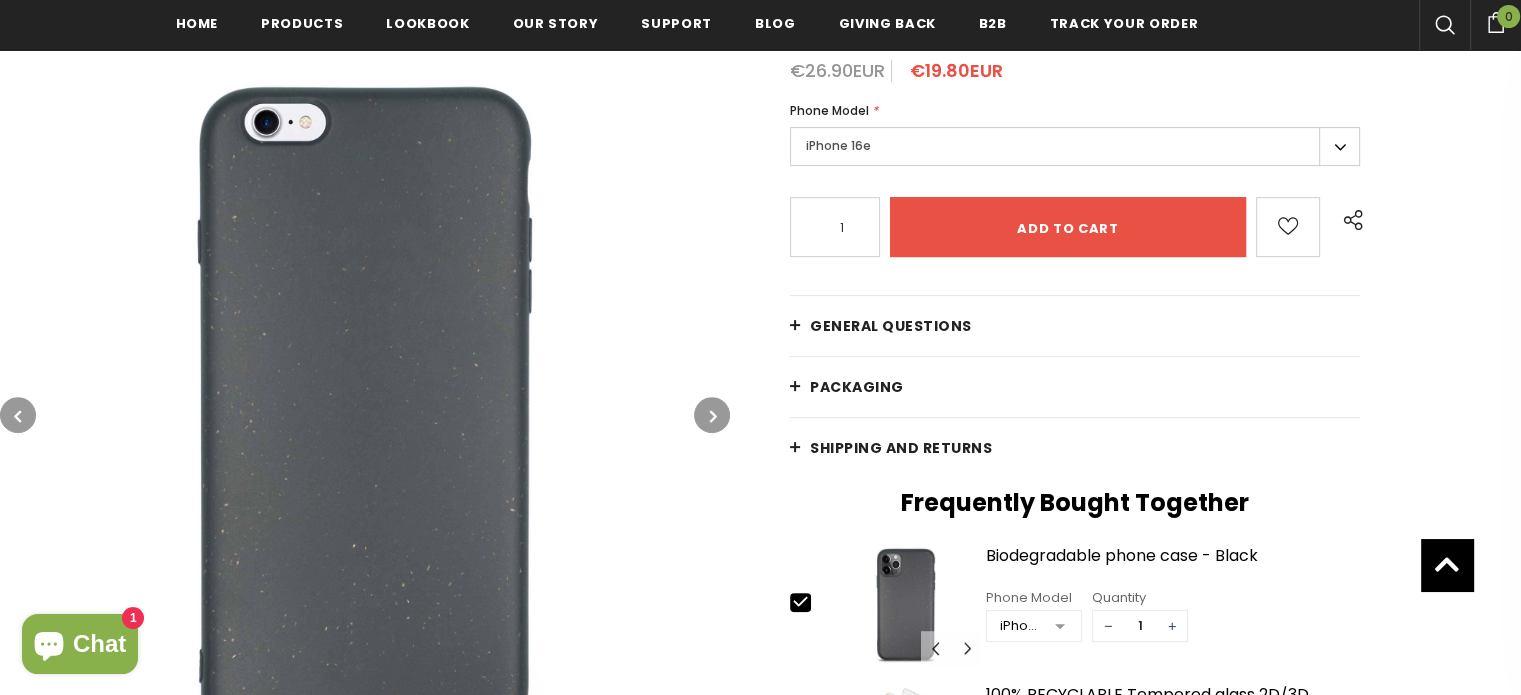 click at bounding box center [712, 415] 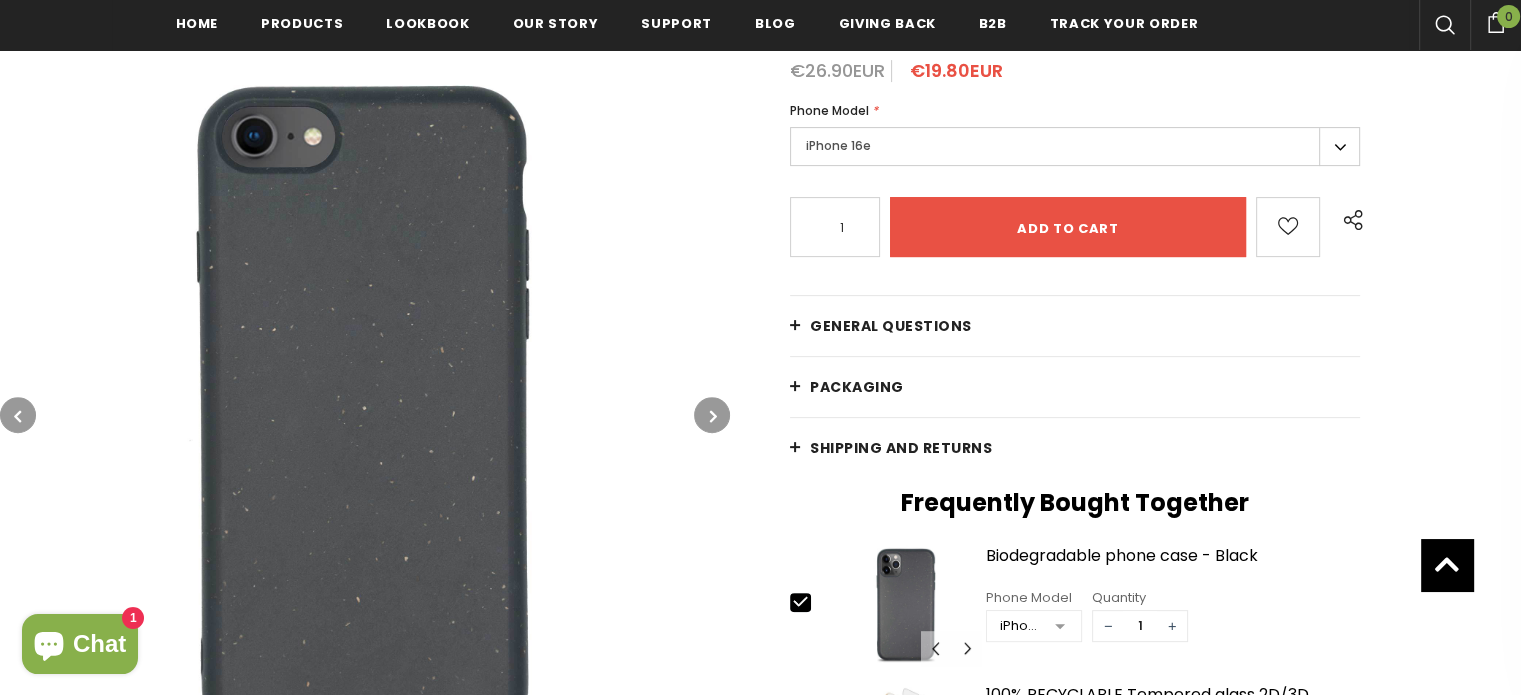 click at bounding box center [712, 415] 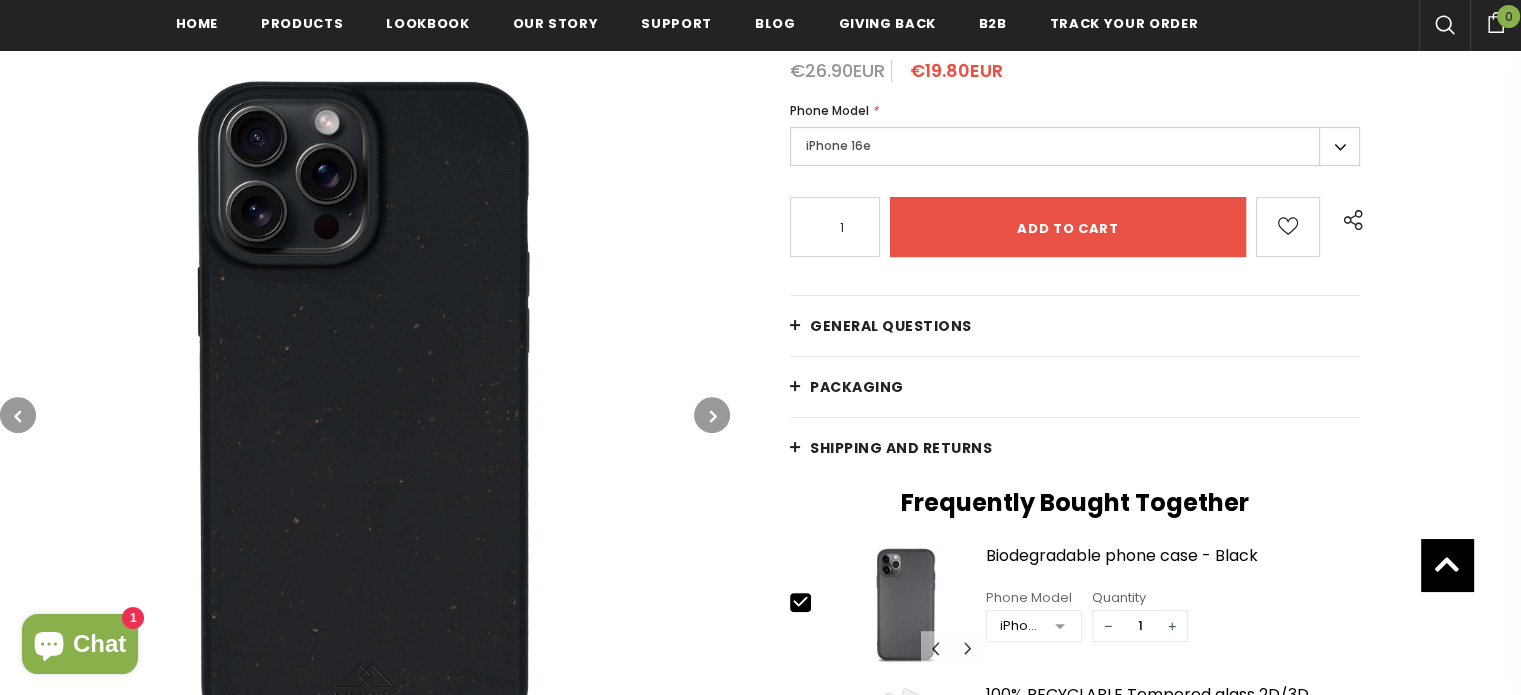 click at bounding box center [712, 415] 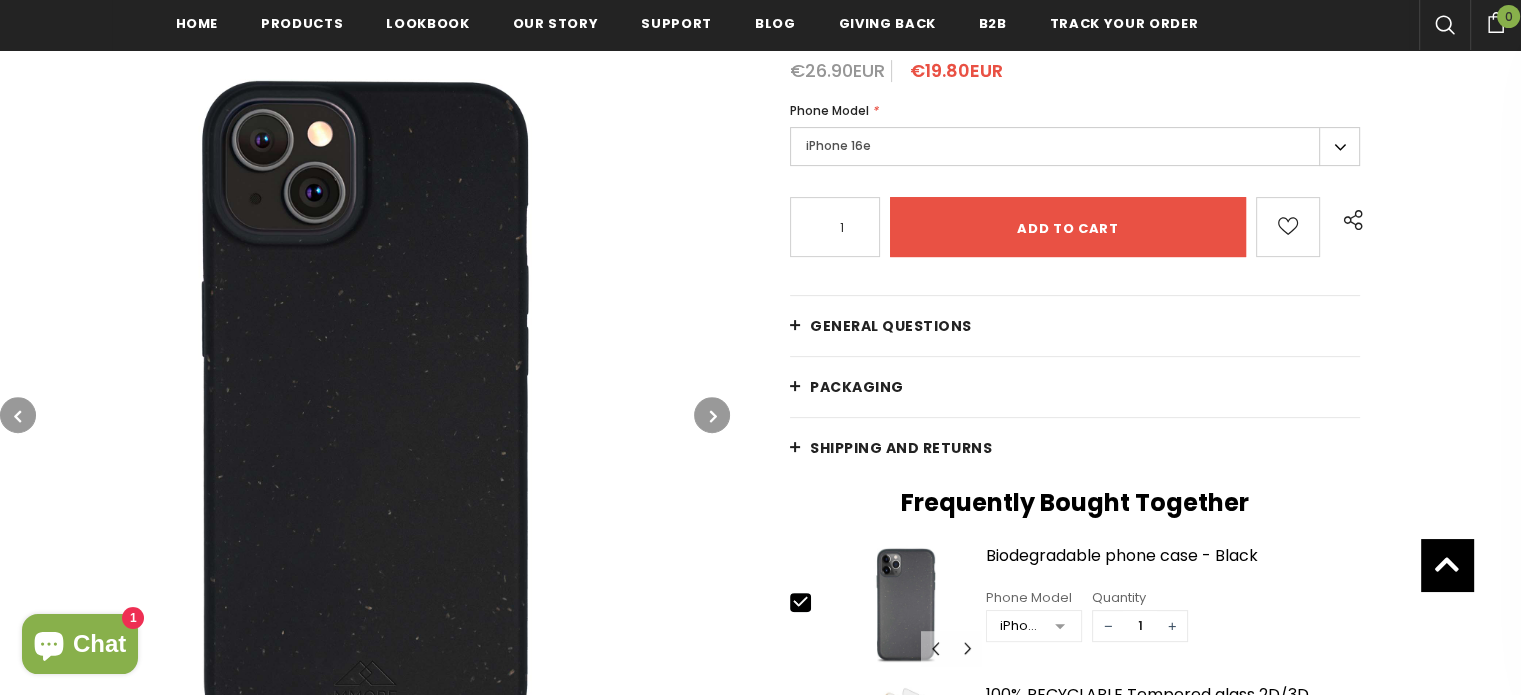 click at bounding box center [712, 415] 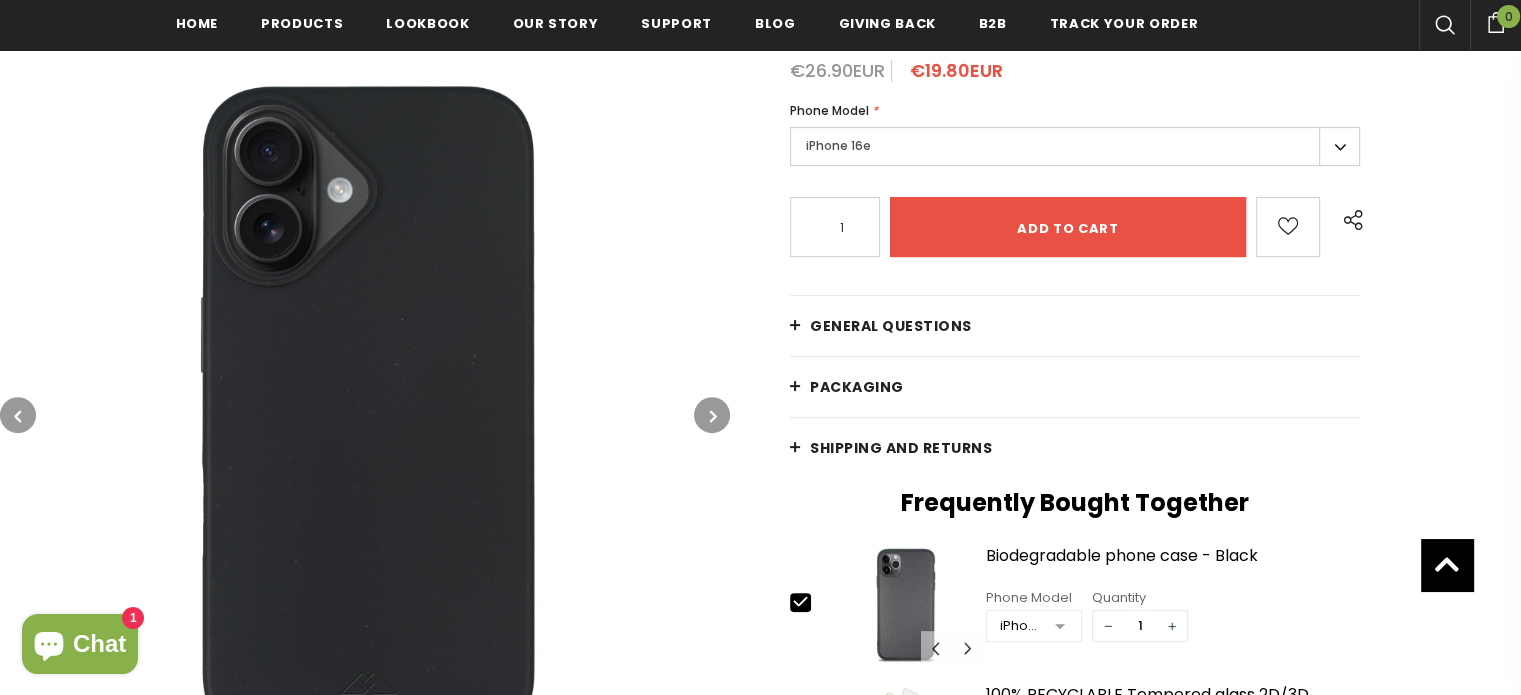 click at bounding box center (712, 415) 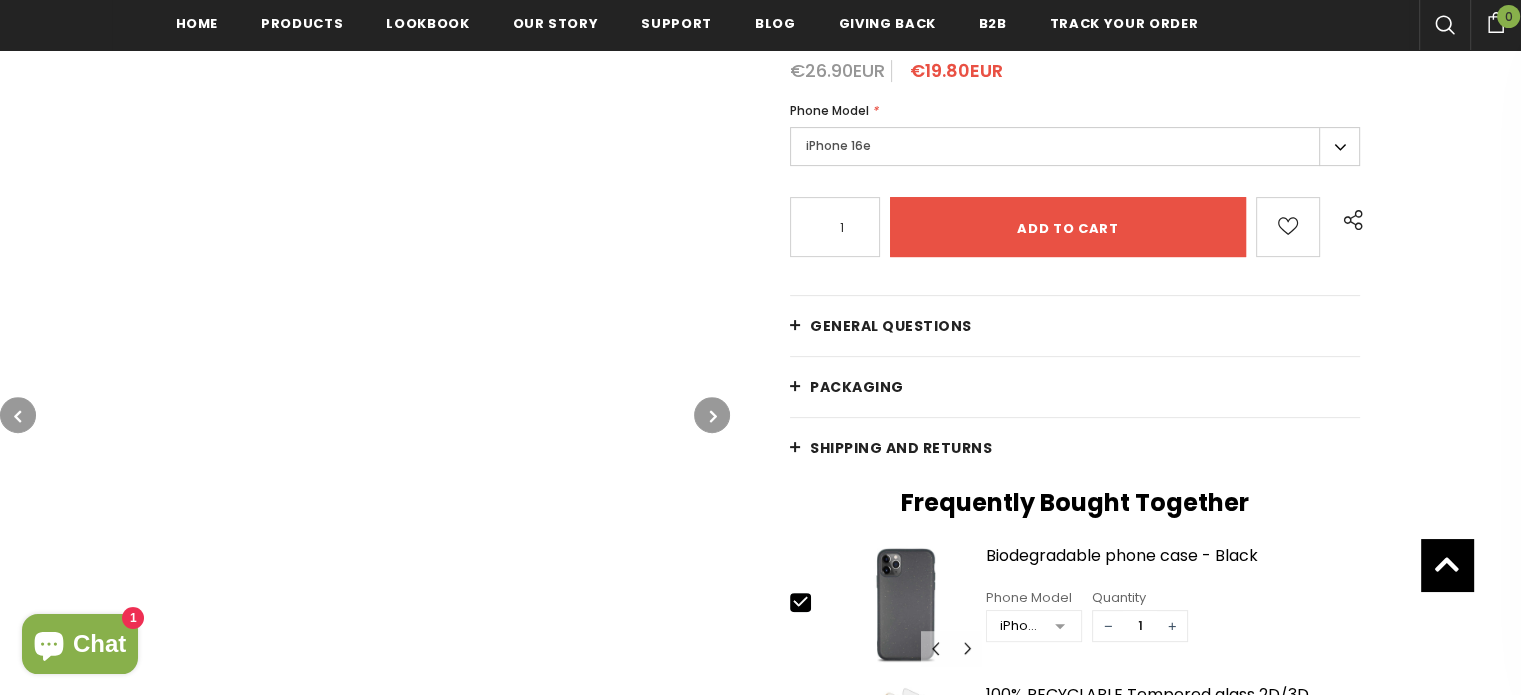 click at bounding box center (712, 415) 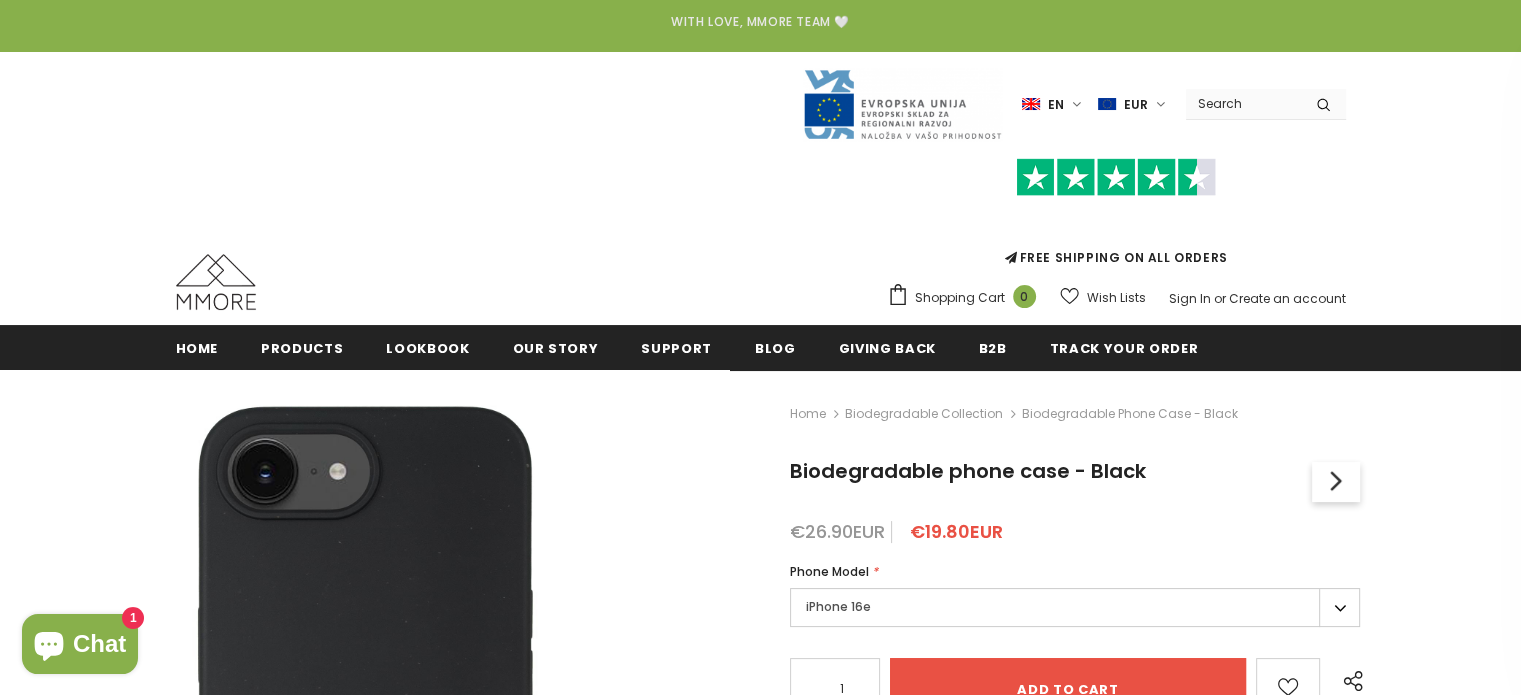 scroll, scrollTop: 102, scrollLeft: 0, axis: vertical 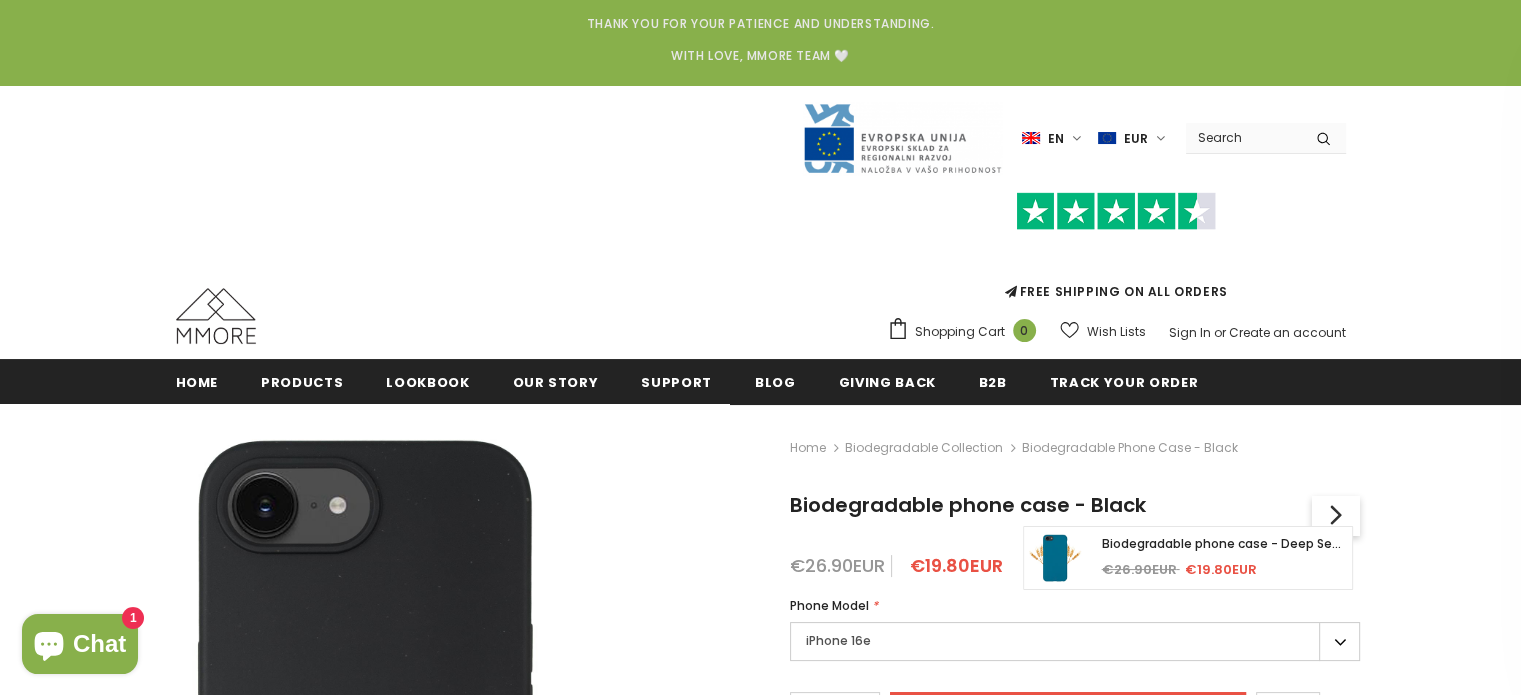 click 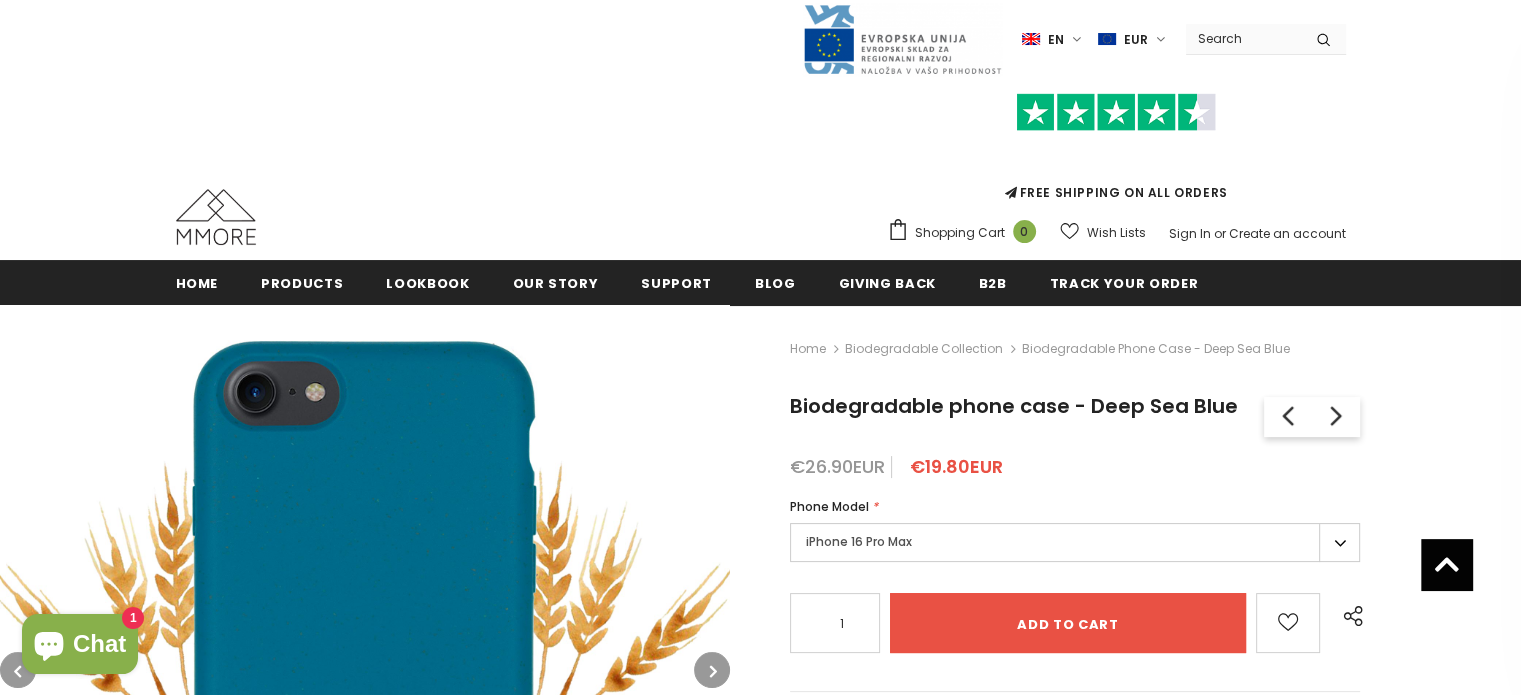 scroll, scrollTop: 200, scrollLeft: 0, axis: vertical 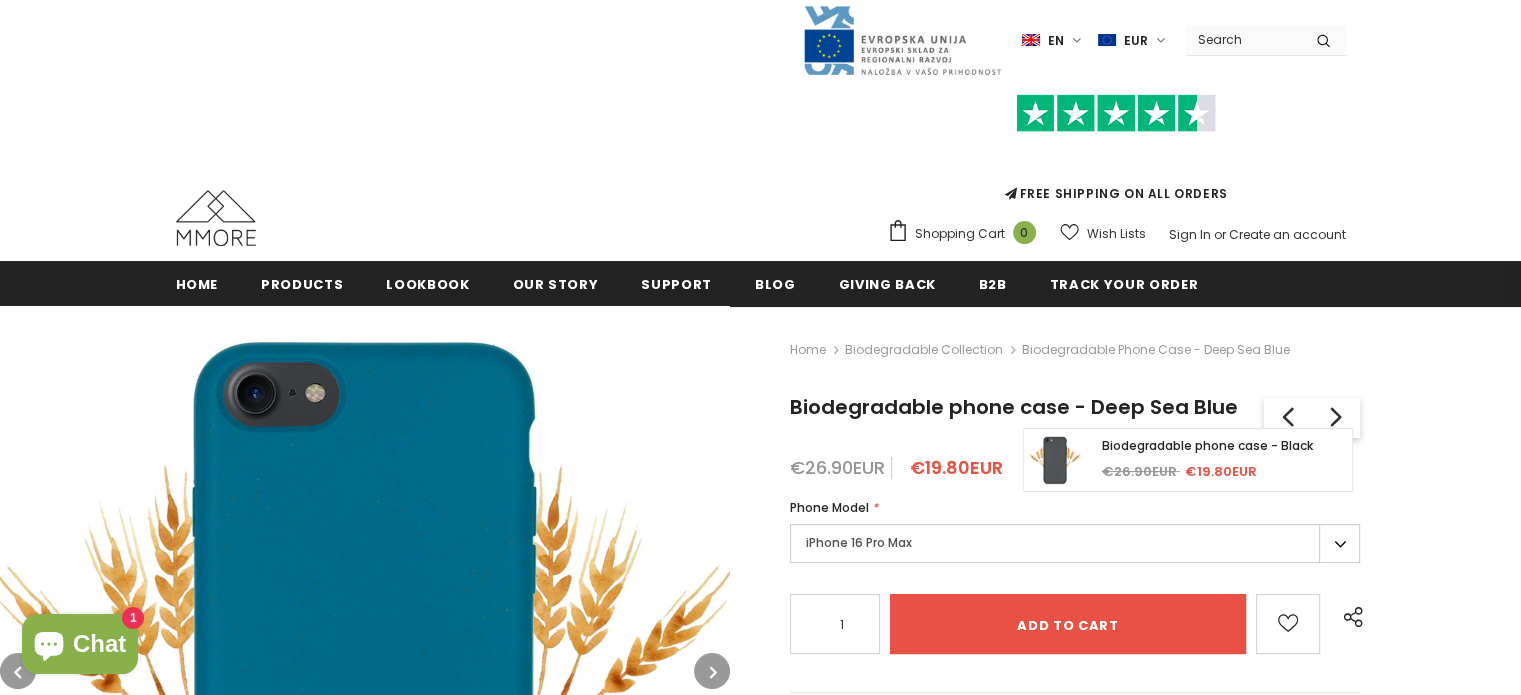 click 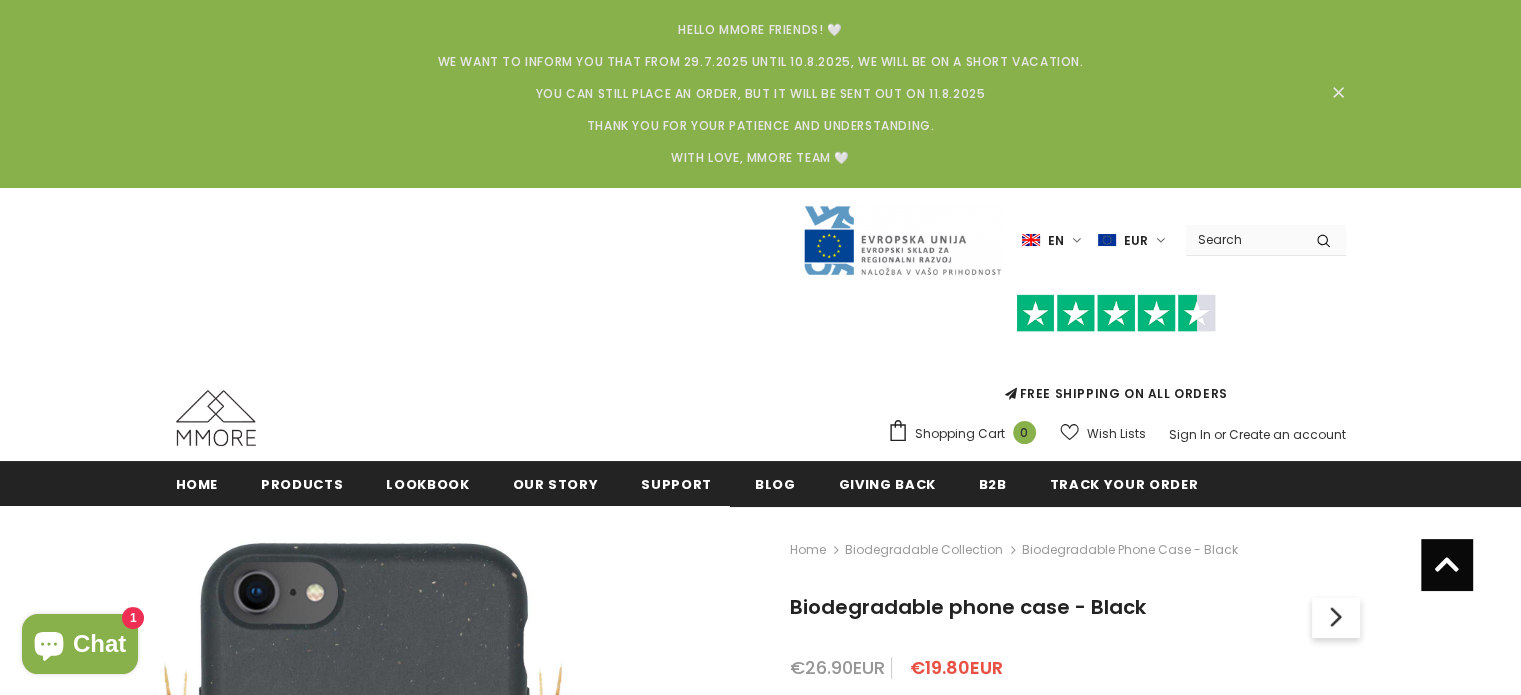 scroll, scrollTop: 300, scrollLeft: 0, axis: vertical 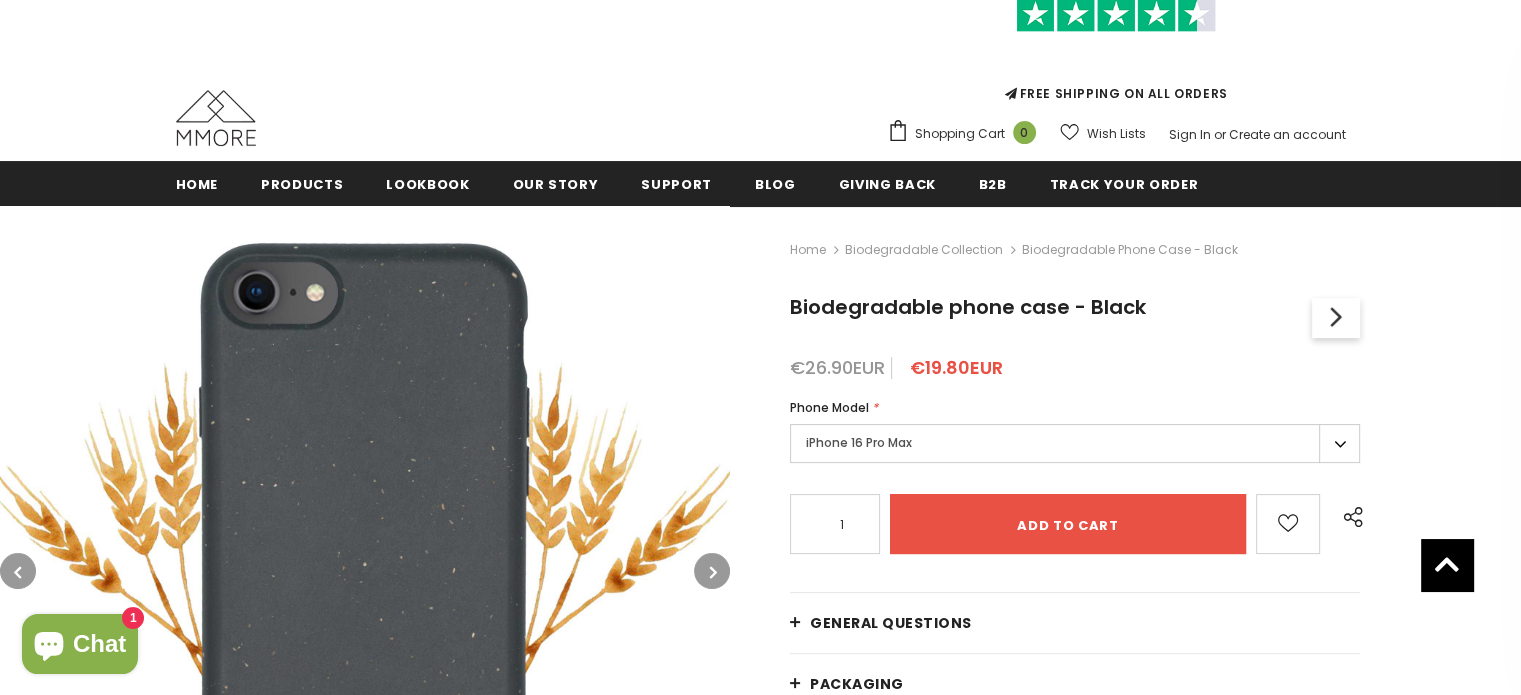 click on "iPhone 16 Pro Max" at bounding box center [1075, 443] 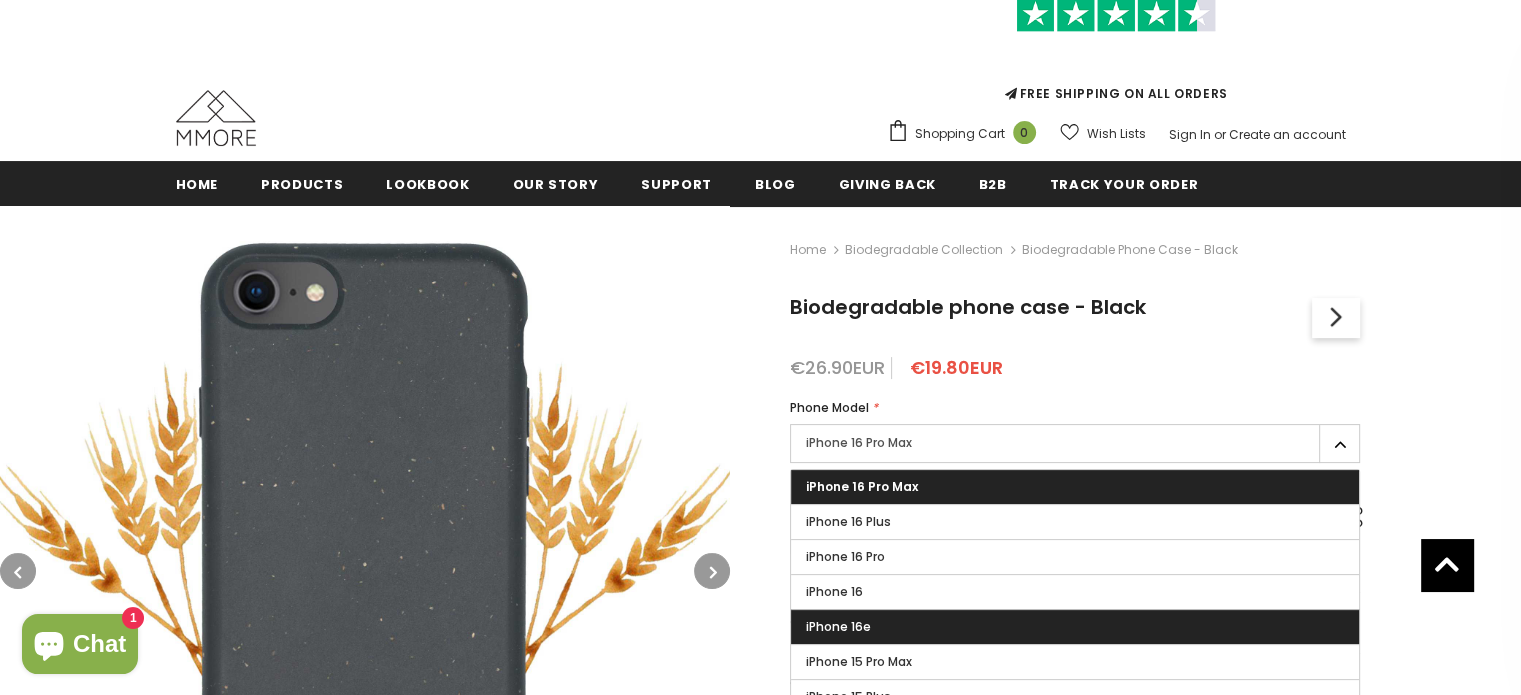 click on "iPhone 16e" at bounding box center [1075, 627] 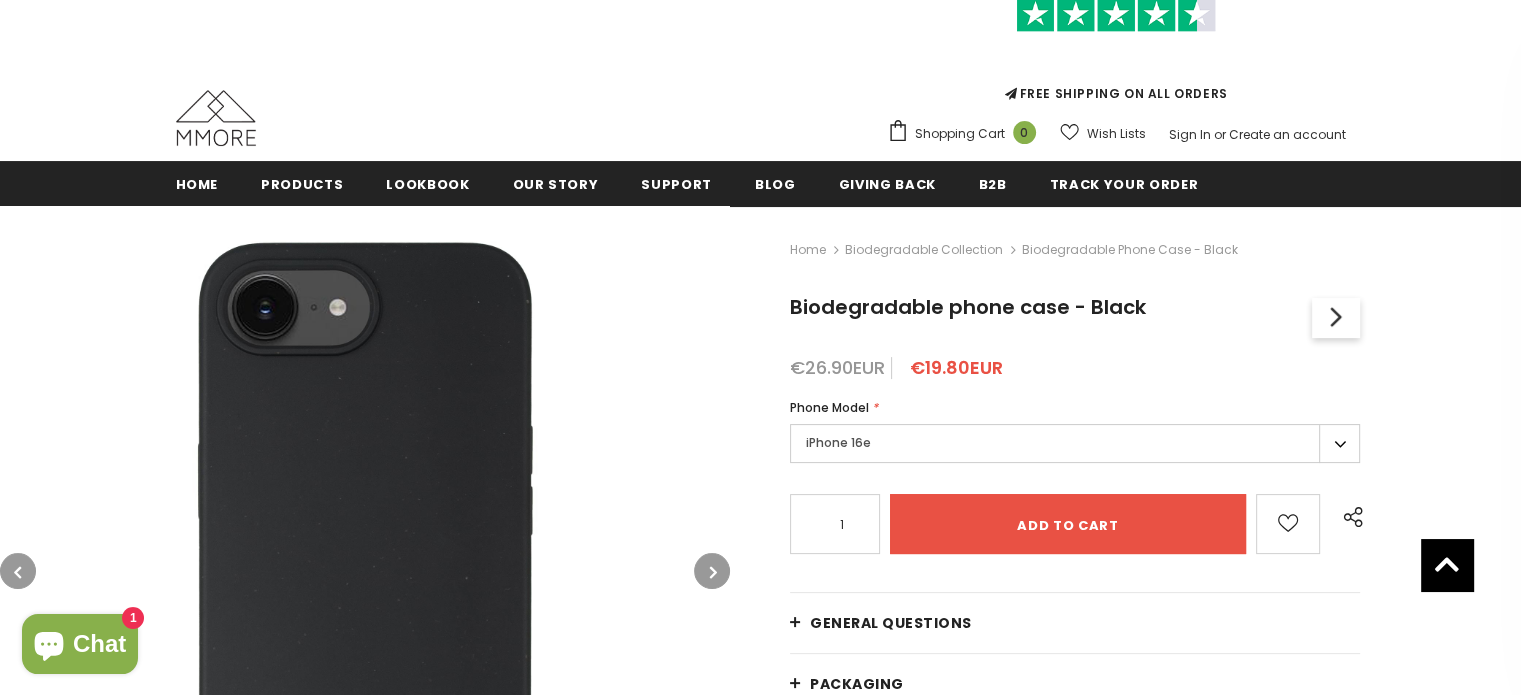 click on "iPhone 16e" at bounding box center (1075, 443) 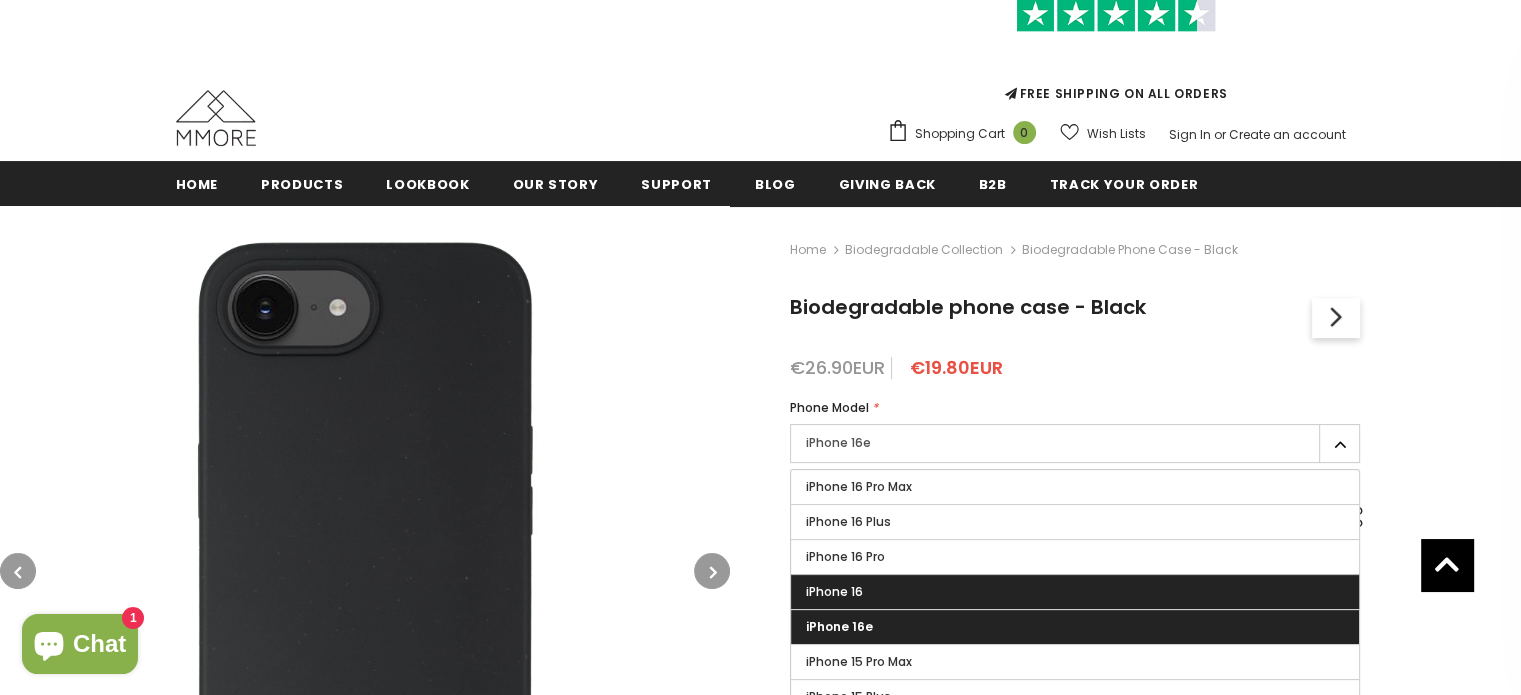 click on "iPhone 16" at bounding box center [1075, 592] 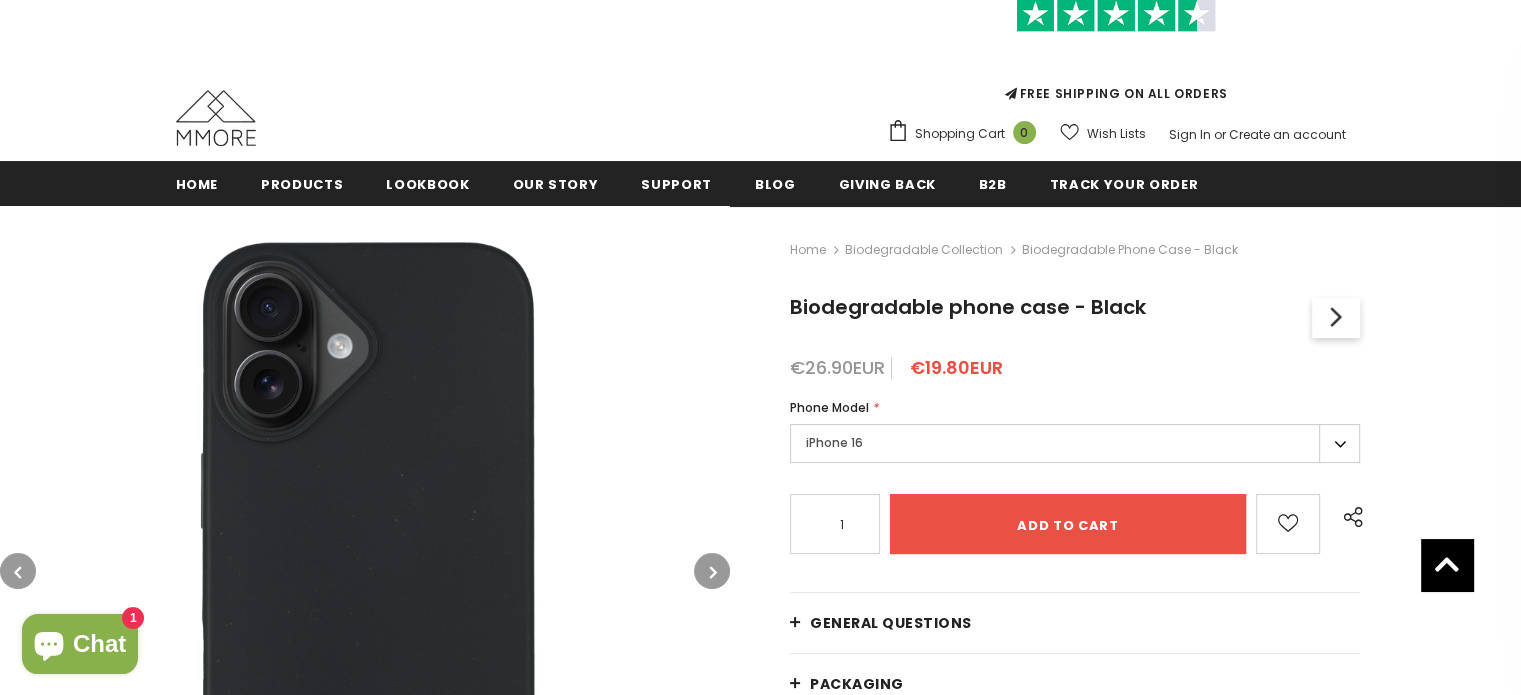click on "iPhone 16" at bounding box center (1075, 443) 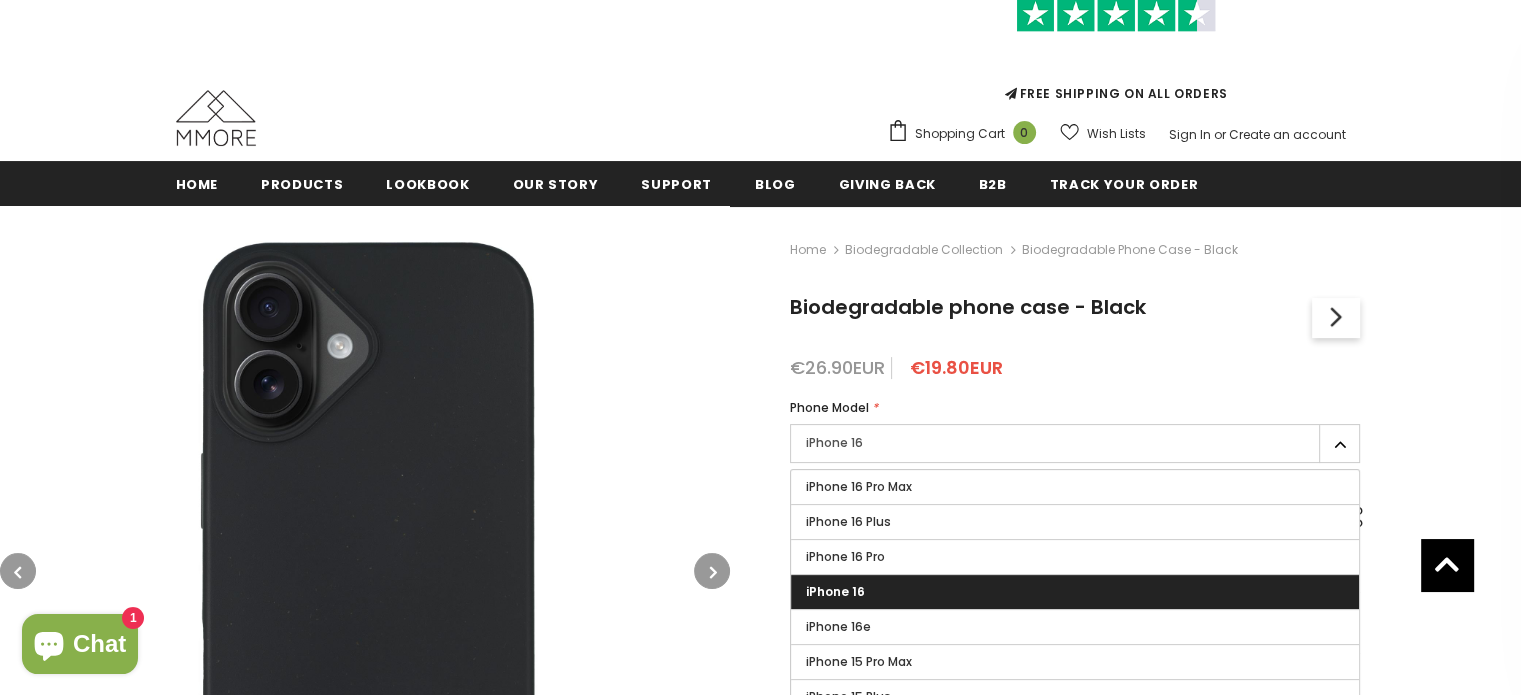 click on "iPhone 16e" at bounding box center (1075, 627) 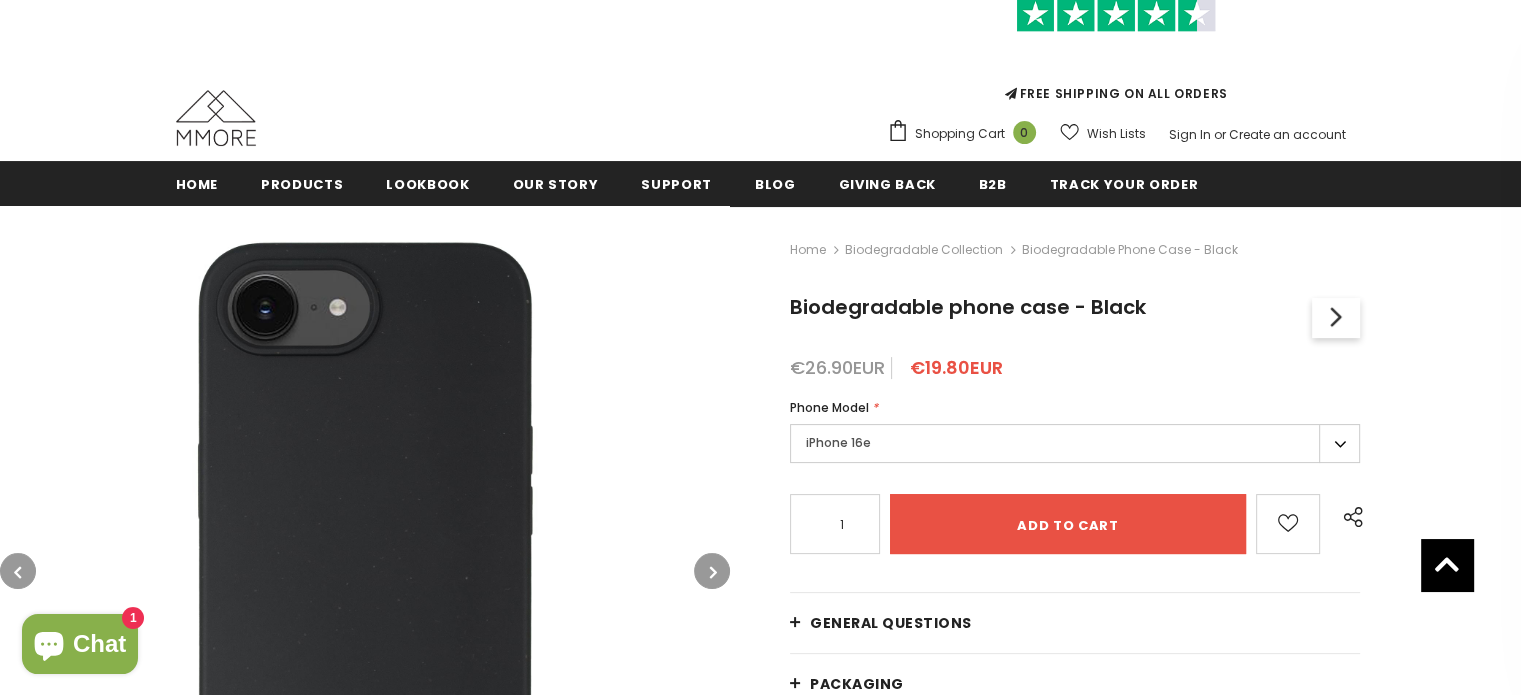 click on "iPhone 16e" at bounding box center (1075, 443) 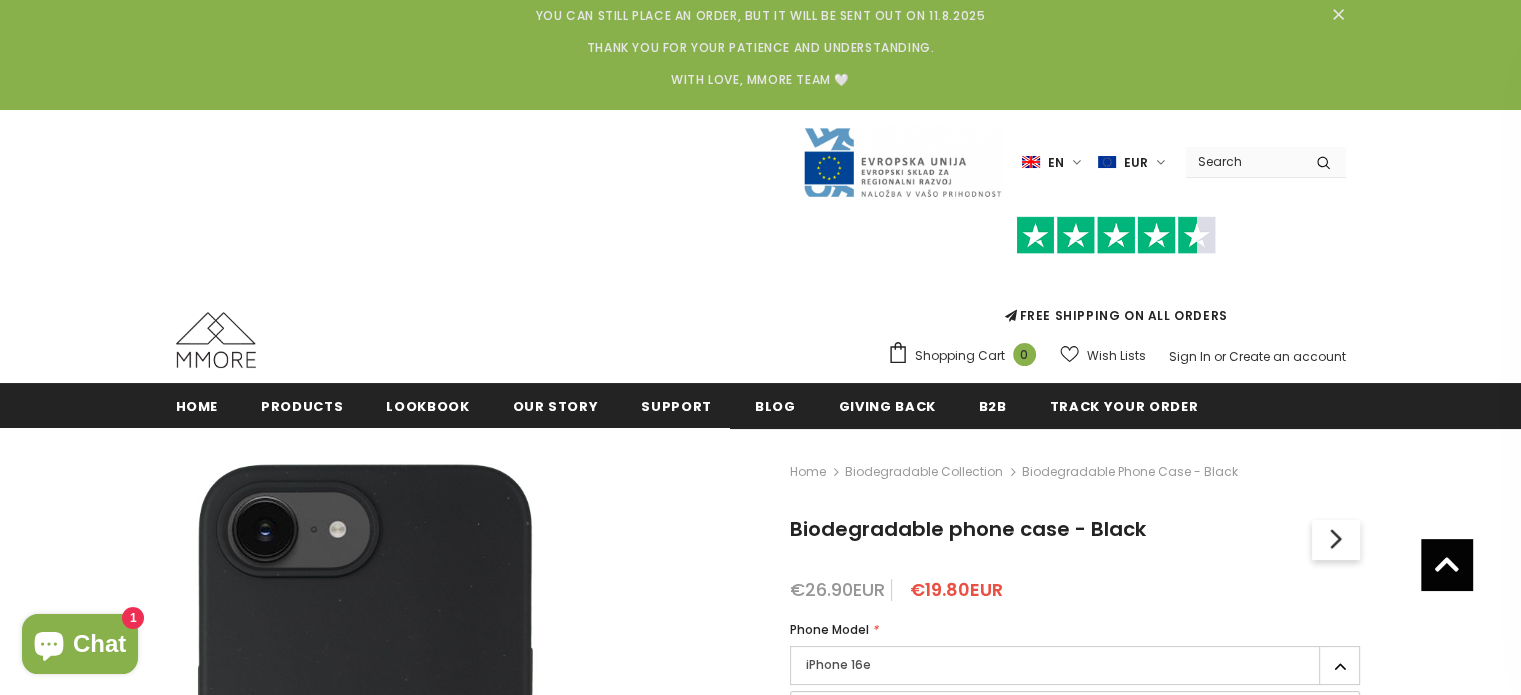 scroll, scrollTop: 0, scrollLeft: 0, axis: both 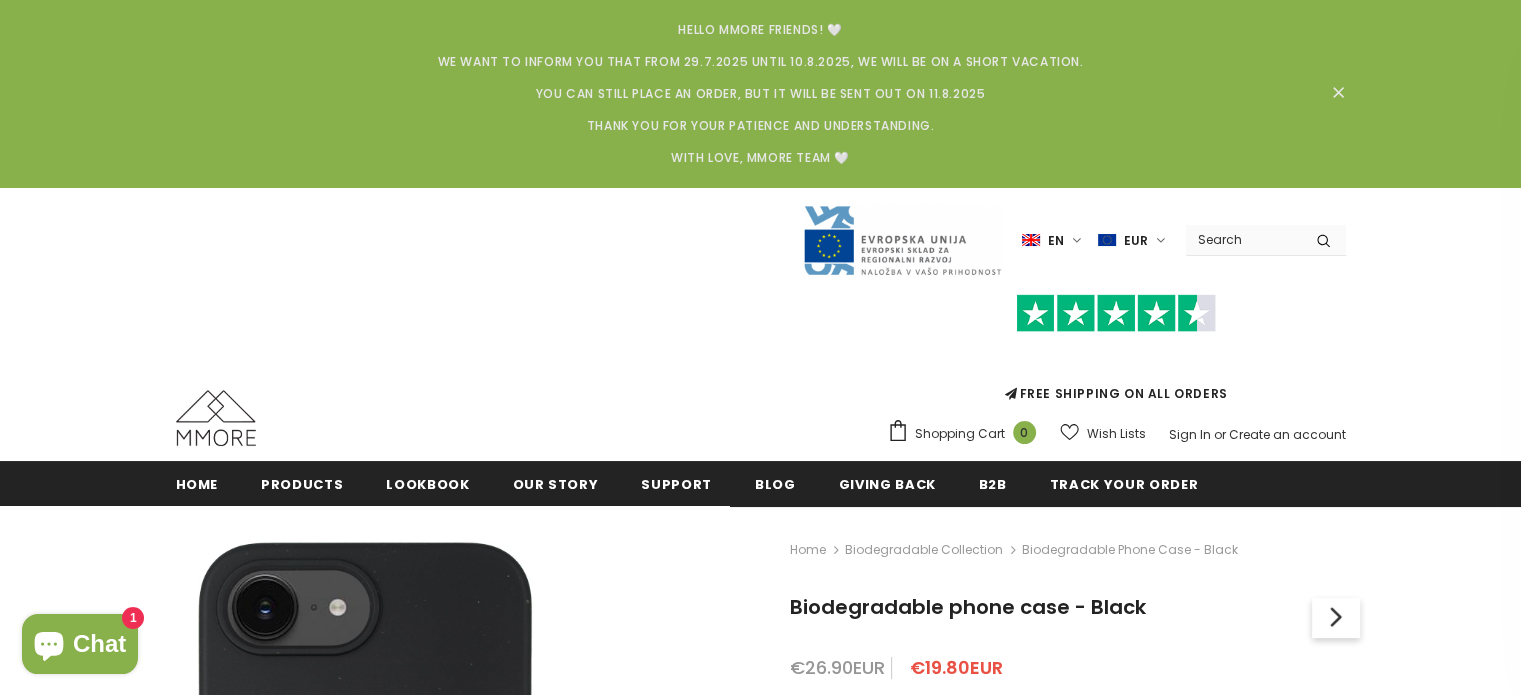 click 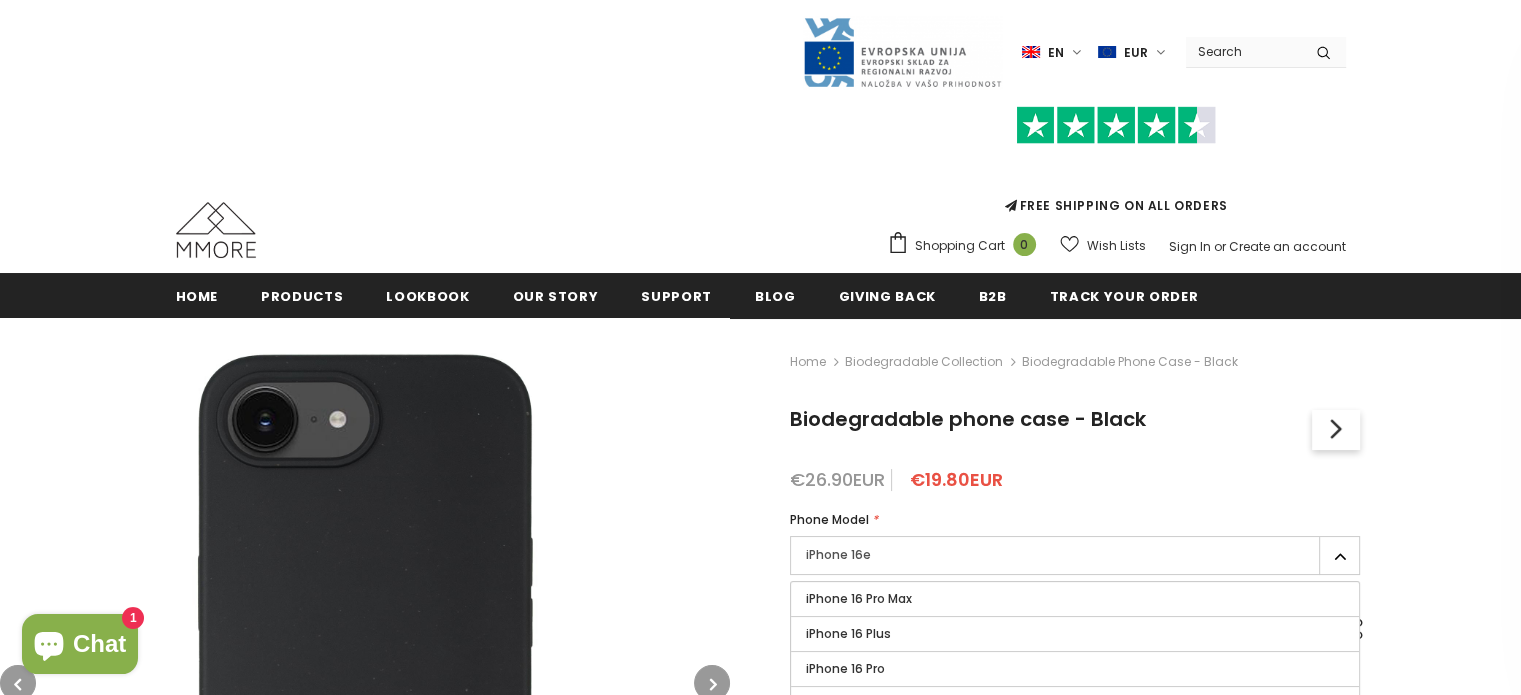 click on "iPhone 16e" at bounding box center (1075, 555) 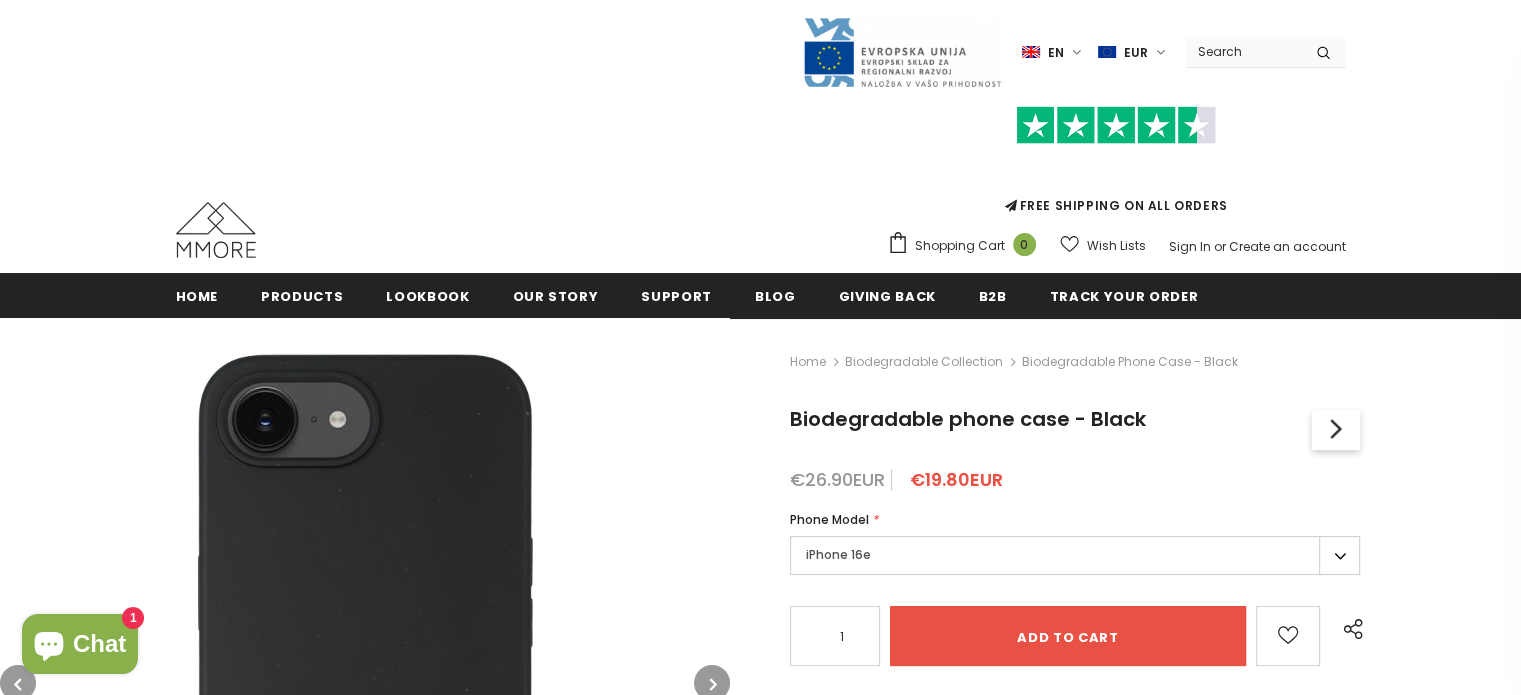 drag, startPoint x: 1439, startPoint y: 10, endPoint x: 606, endPoint y: 162, distance: 846.7544 